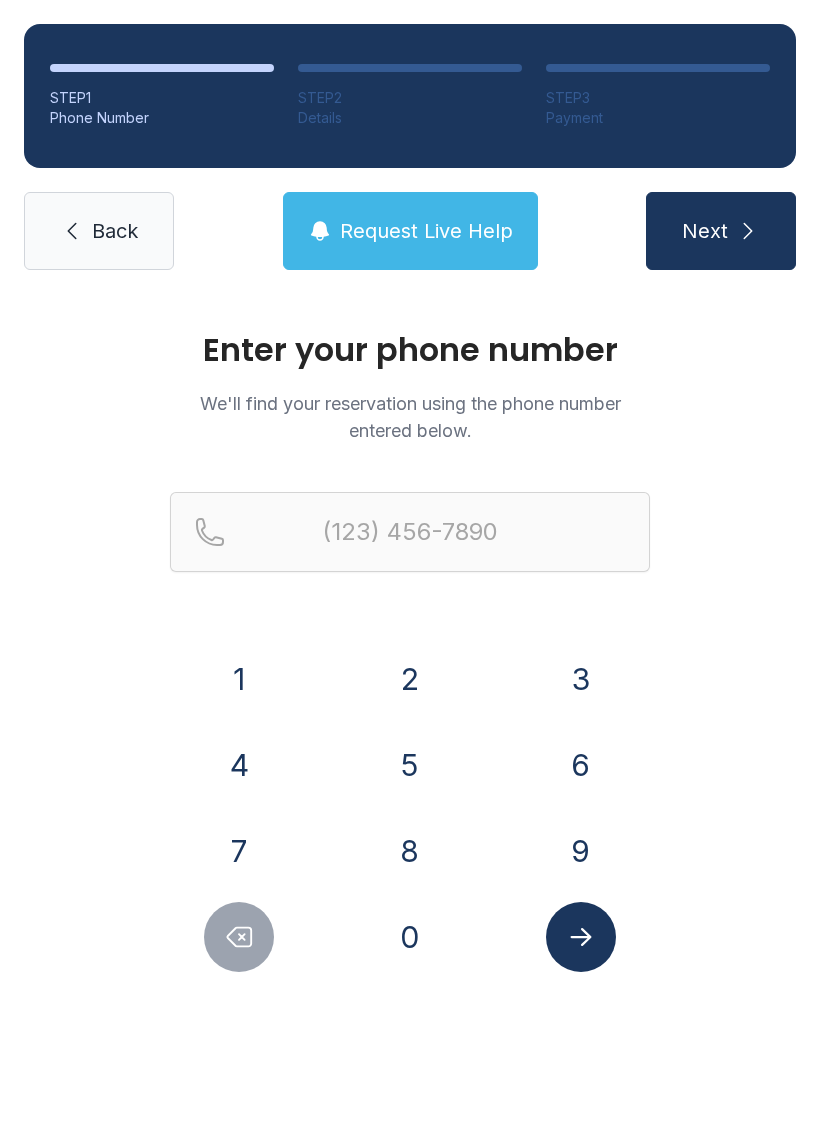 scroll, scrollTop: 0, scrollLeft: 0, axis: both 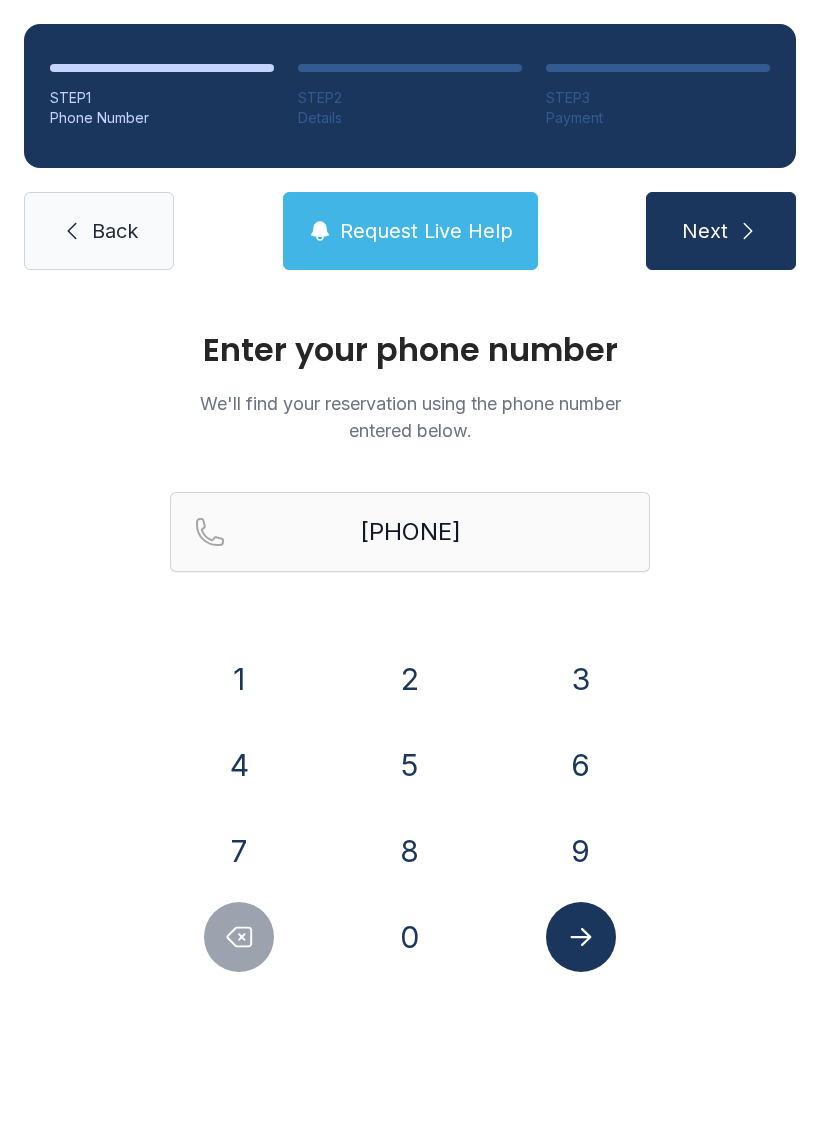 click on "0" at bounding box center [239, 679] 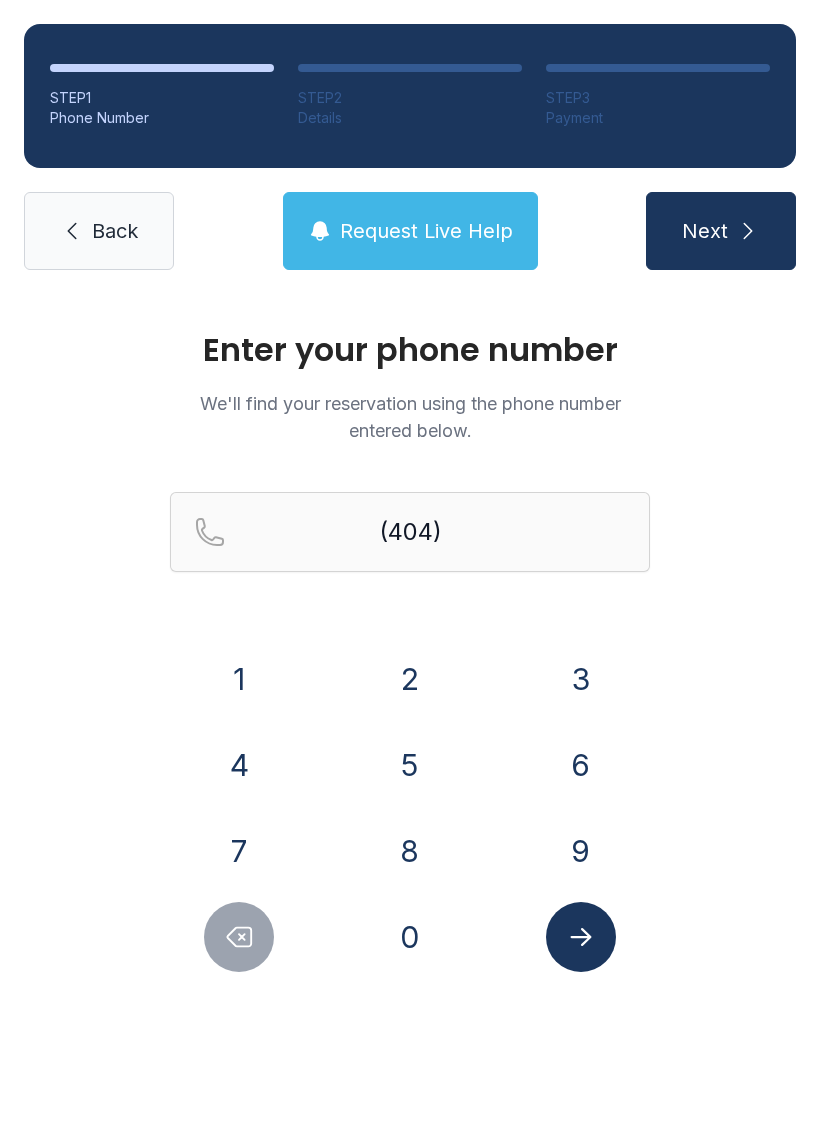 click on "3" at bounding box center (239, 679) 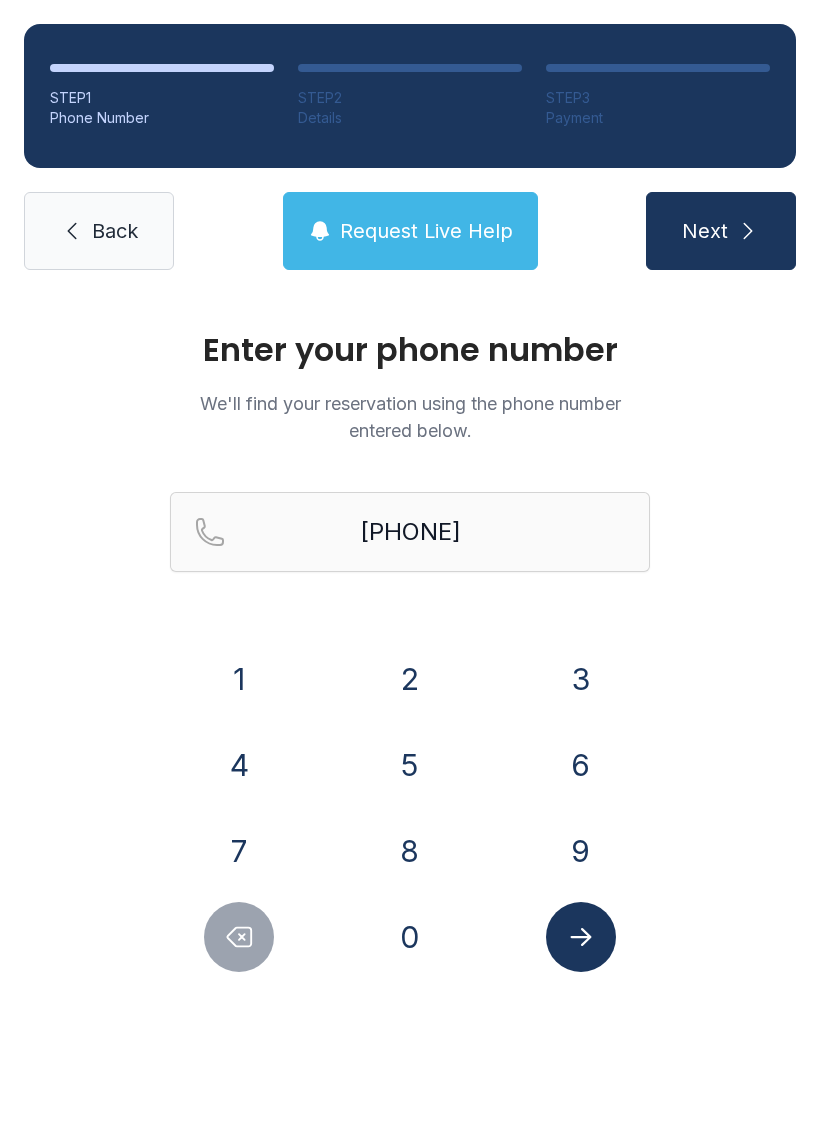 click on "7" at bounding box center (239, 679) 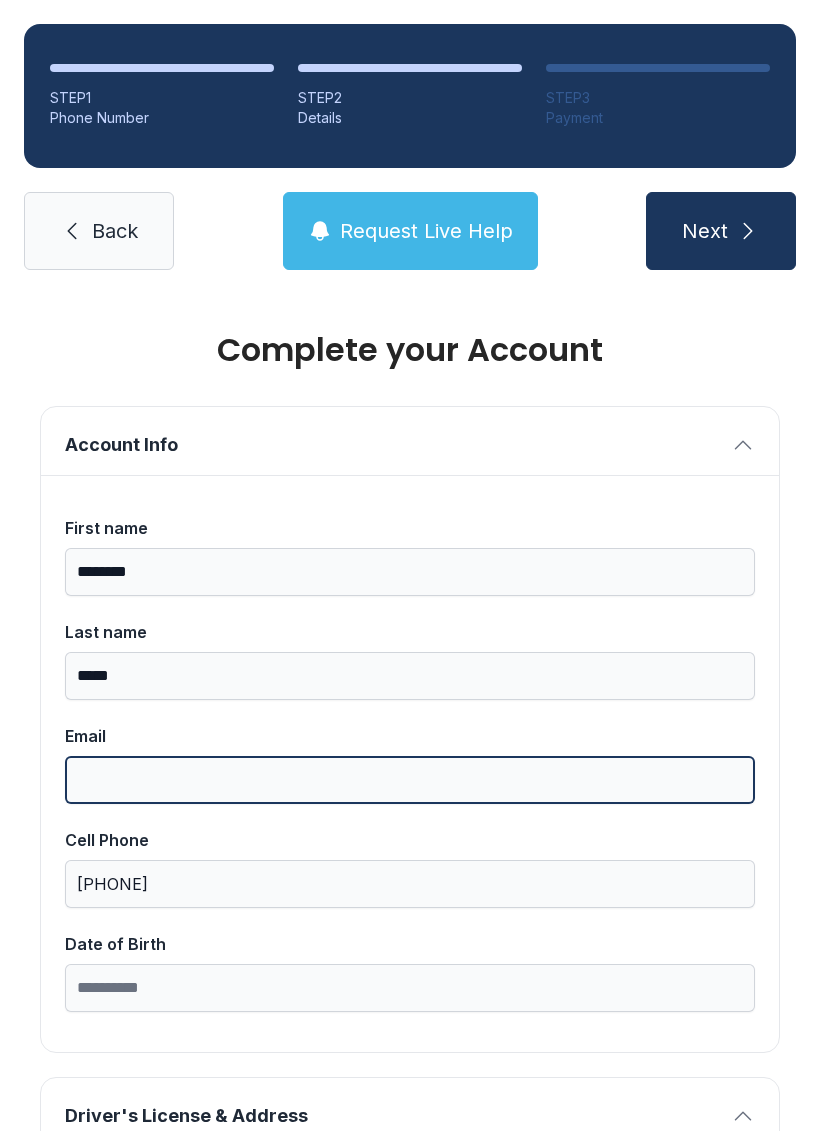 click on "Email" at bounding box center [410, 780] 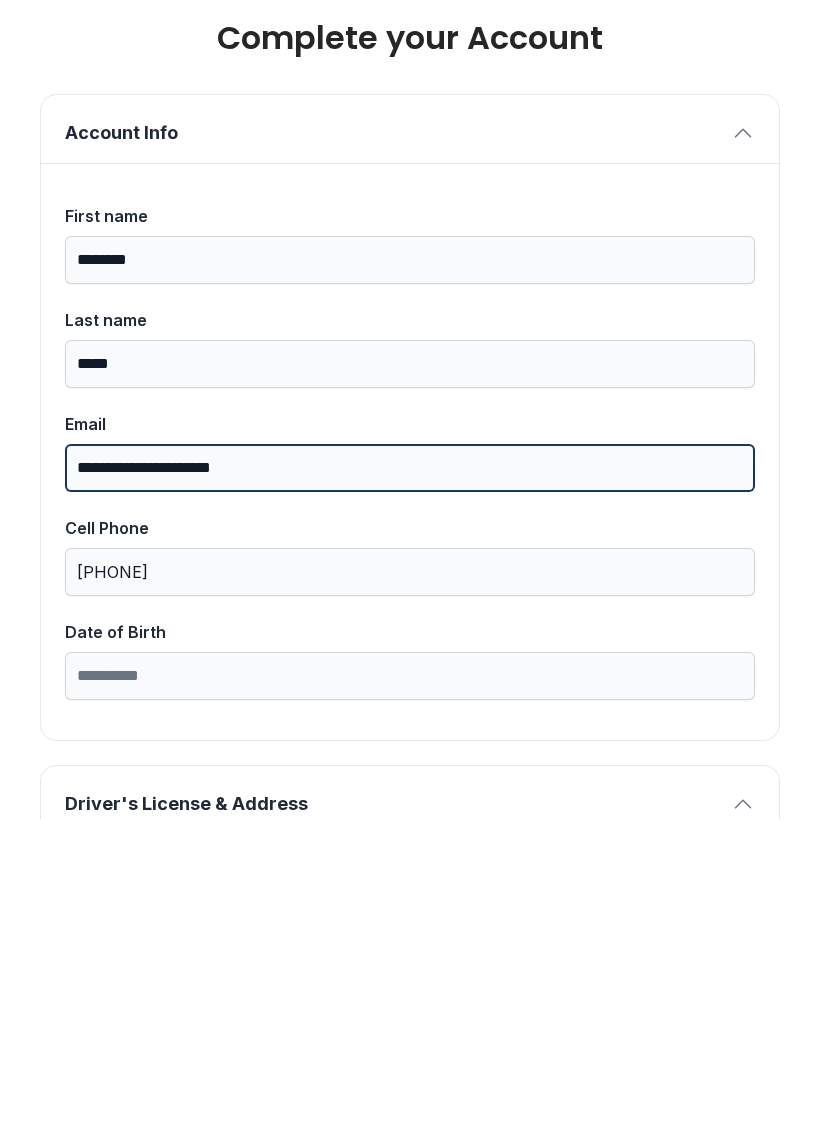 type on "**********" 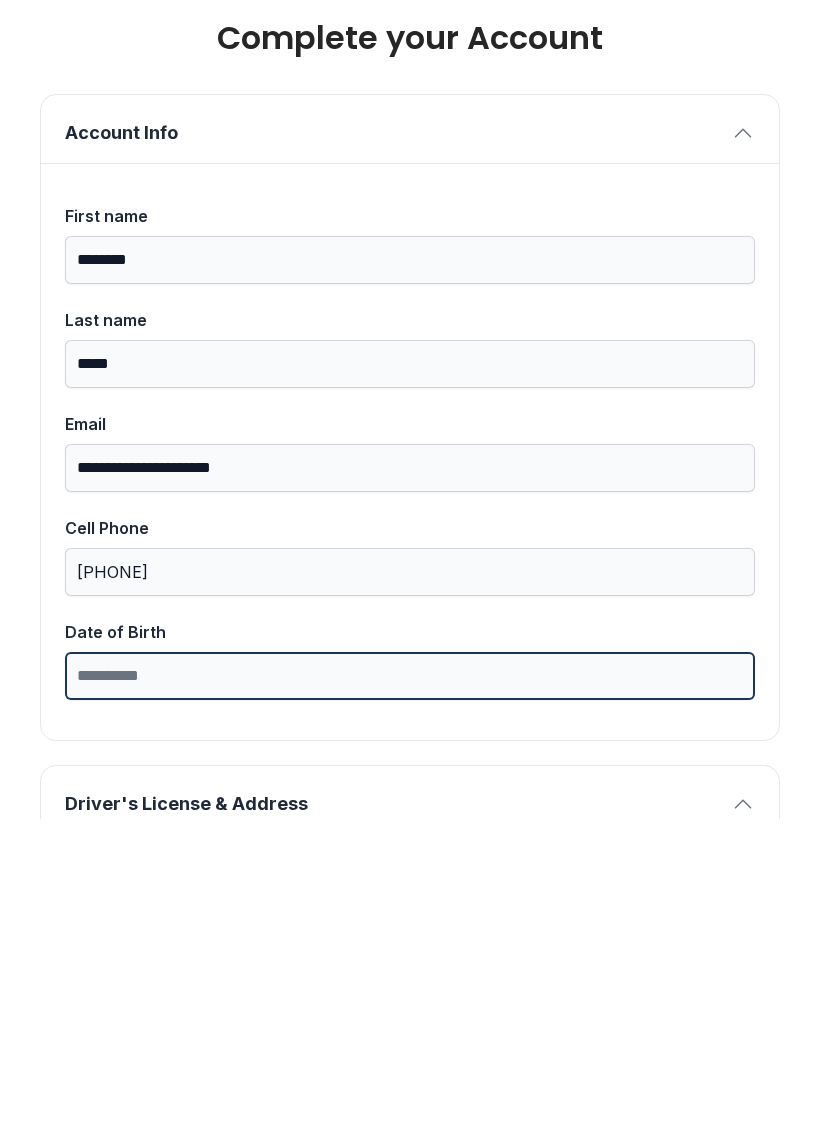 click on "Date of Birth" at bounding box center [410, 988] 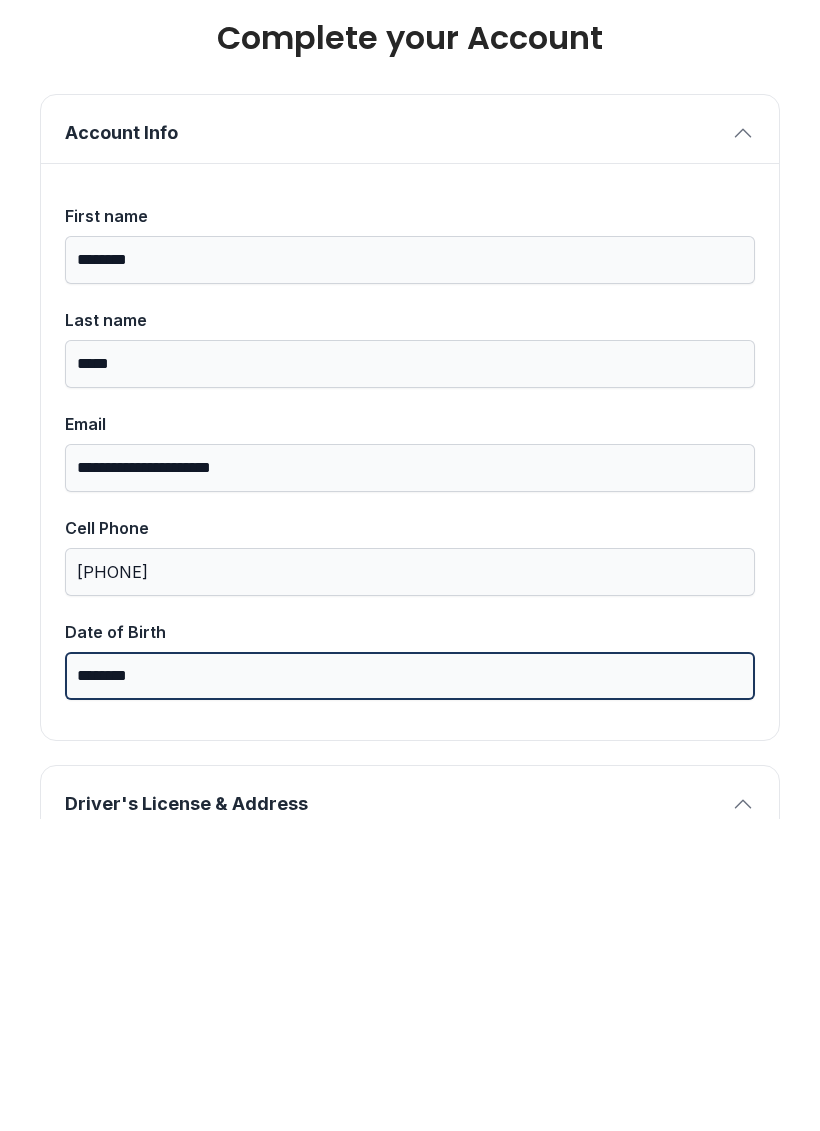 type on "********" 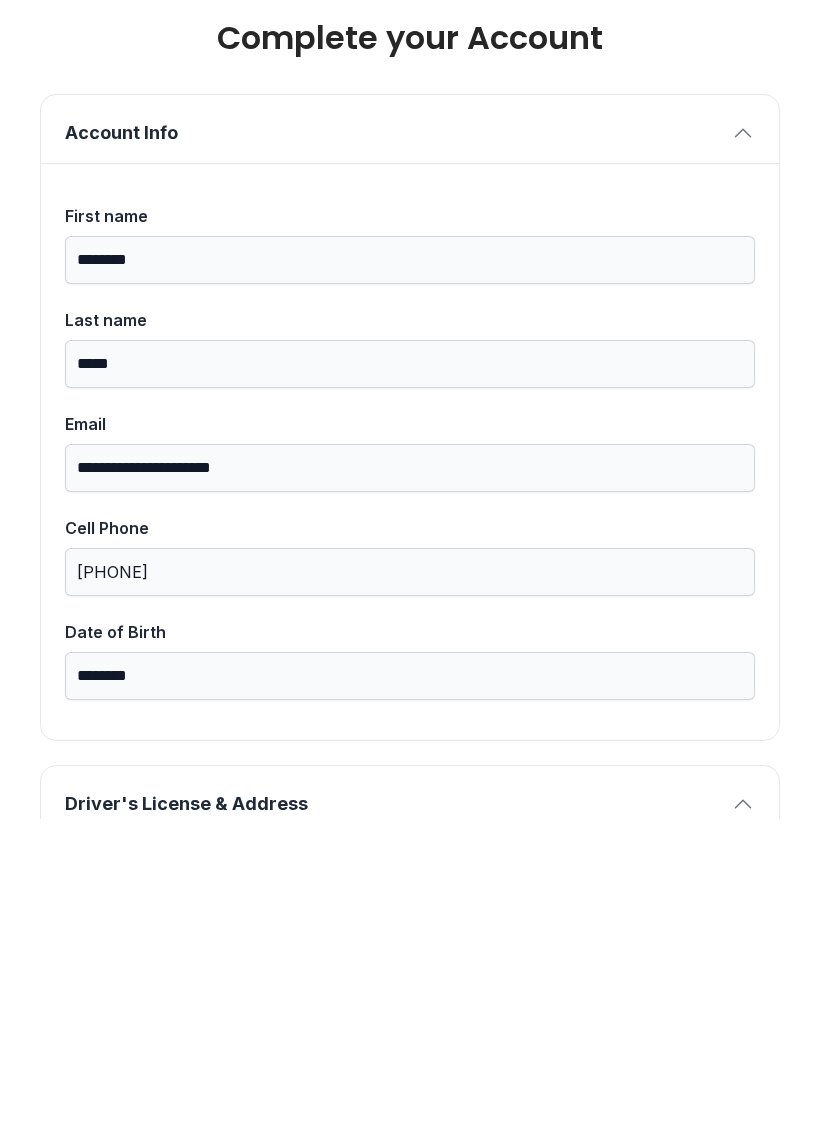 type on "*" 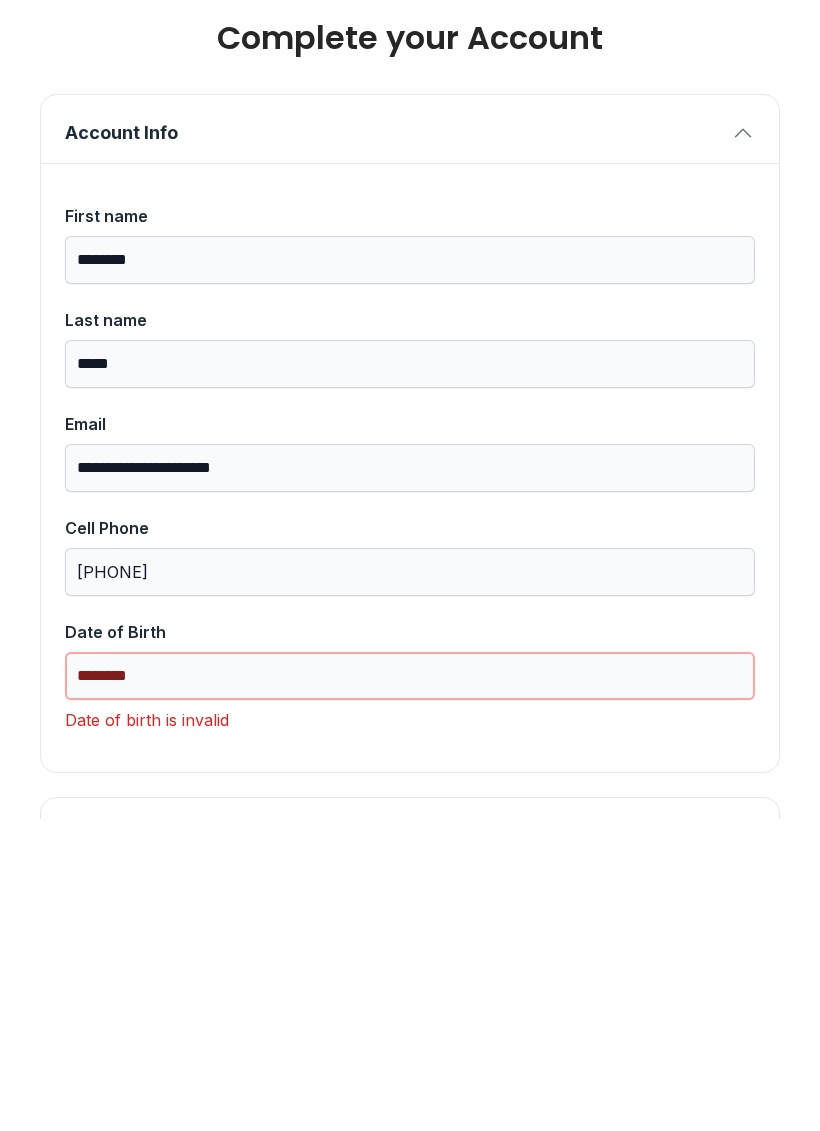 click on "********" at bounding box center [410, 988] 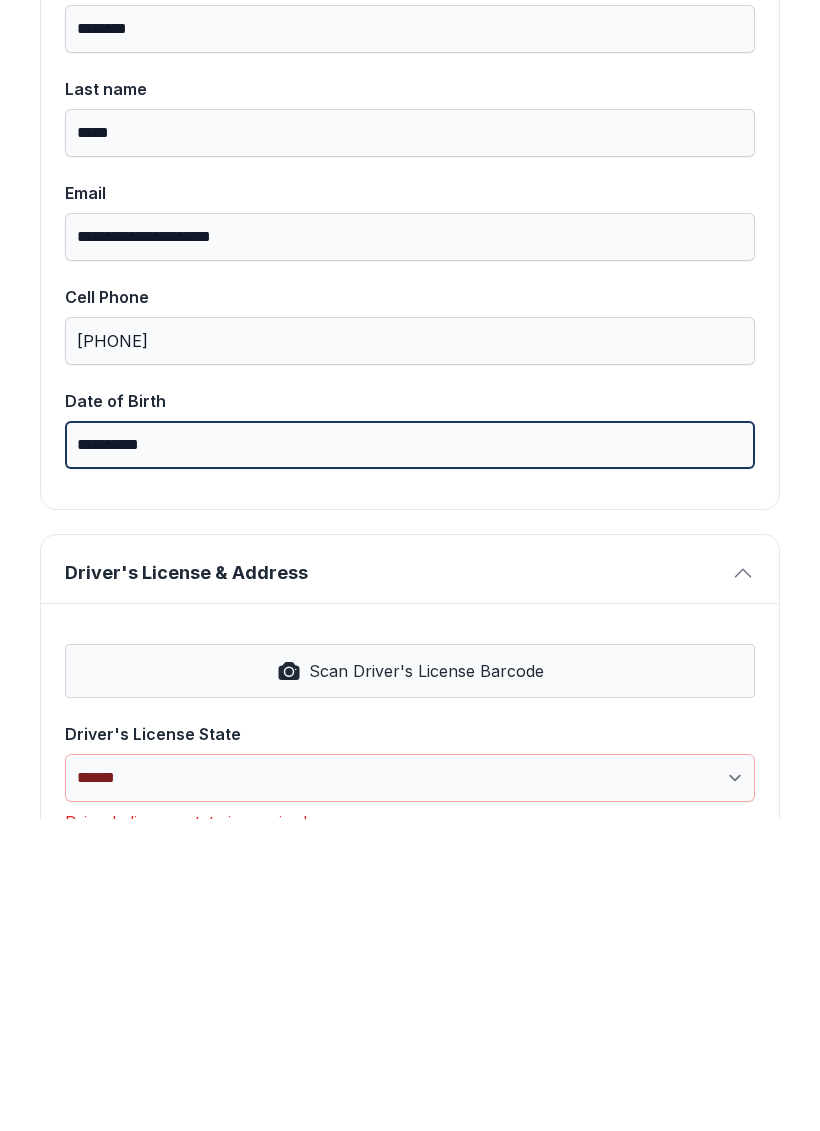 scroll, scrollTop: 233, scrollLeft: 0, axis: vertical 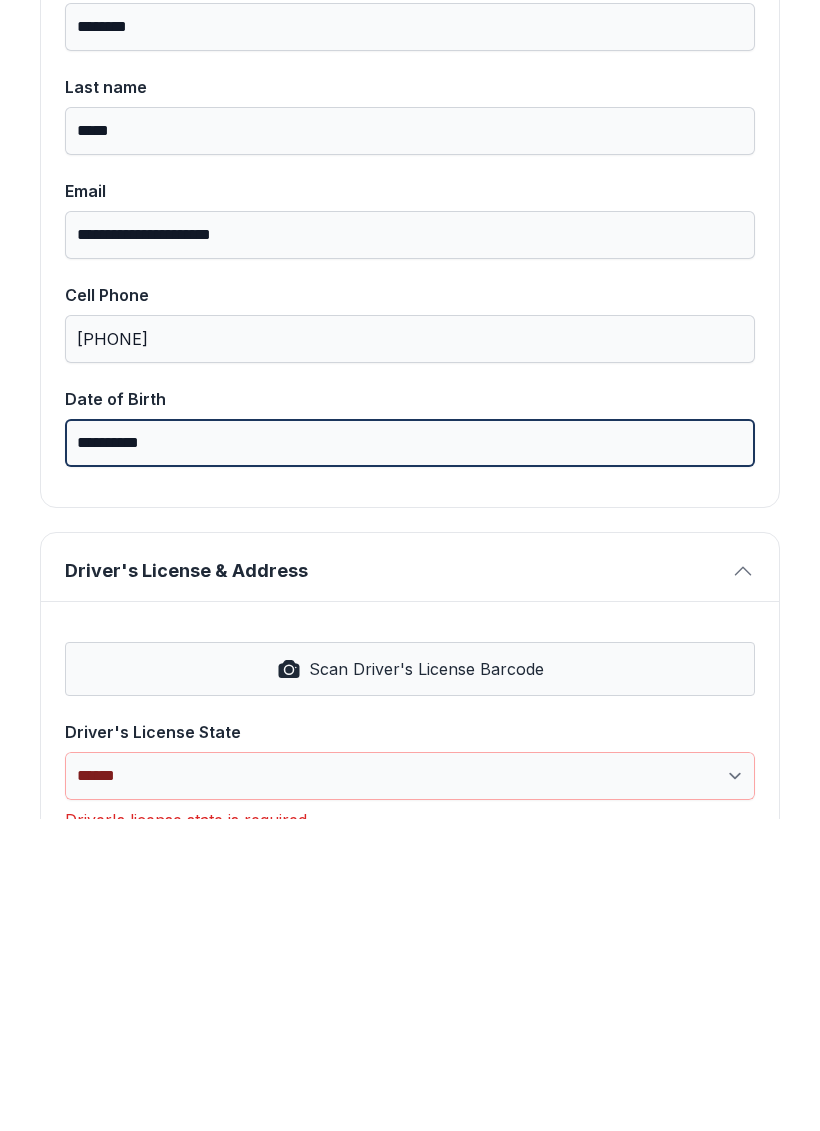 type on "**********" 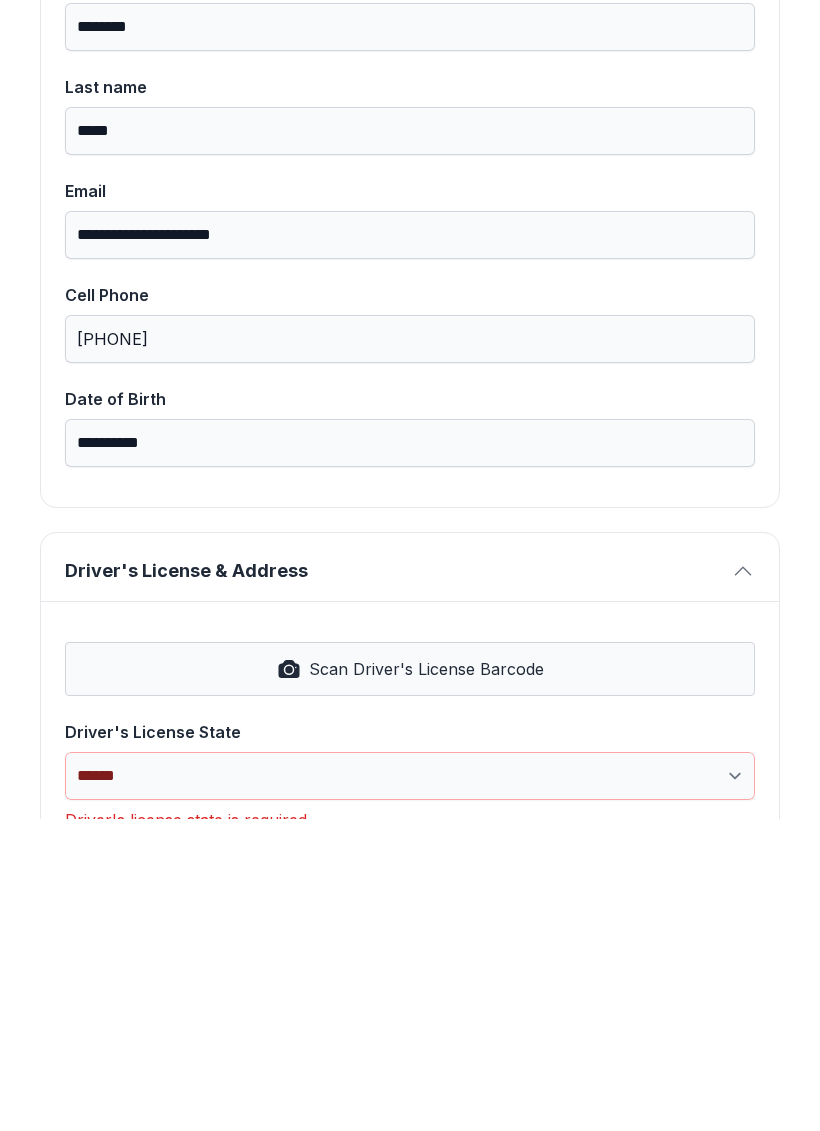 click at bounding box center [743, 883] 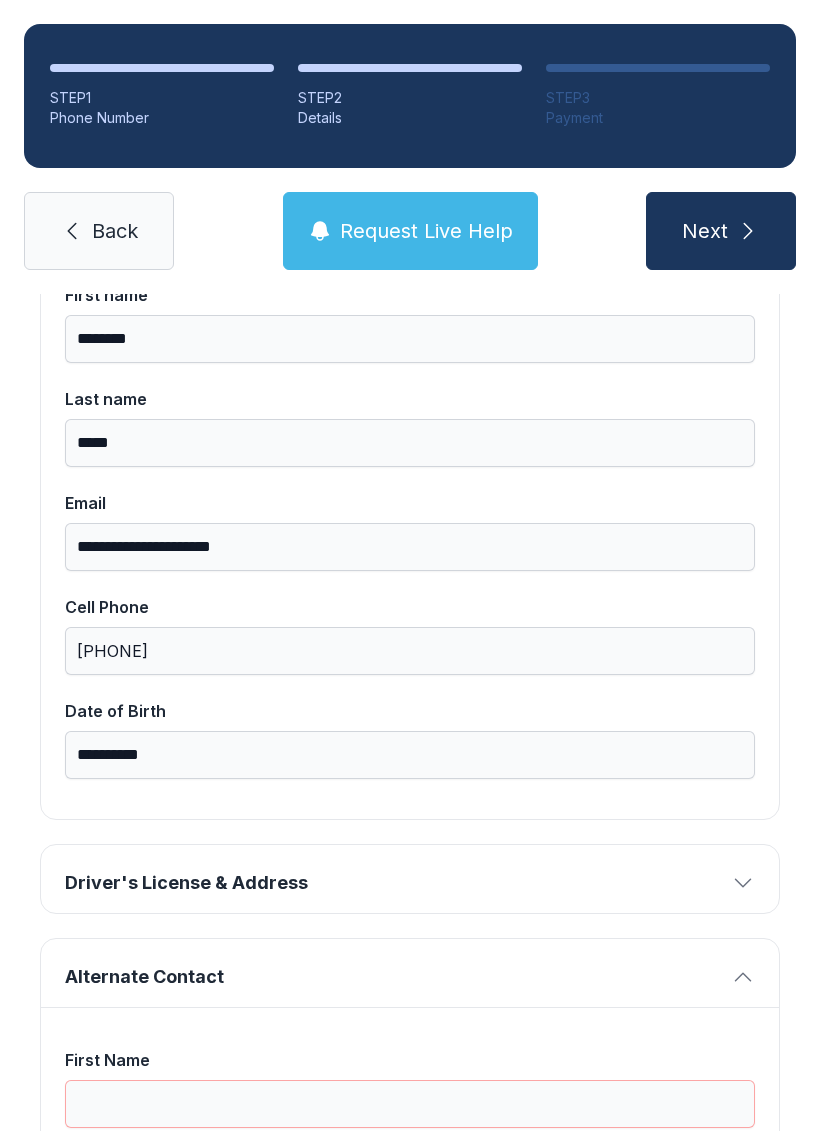 click at bounding box center (743, 883) 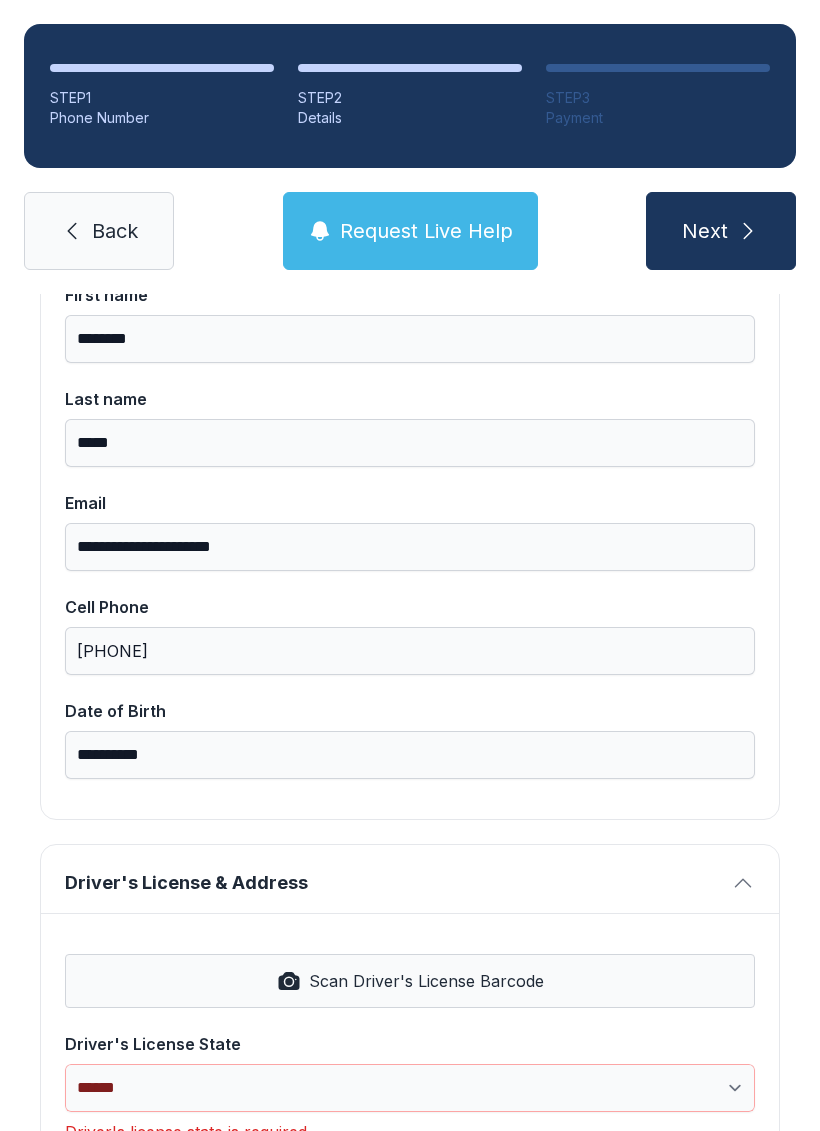 click at bounding box center (289, 981) 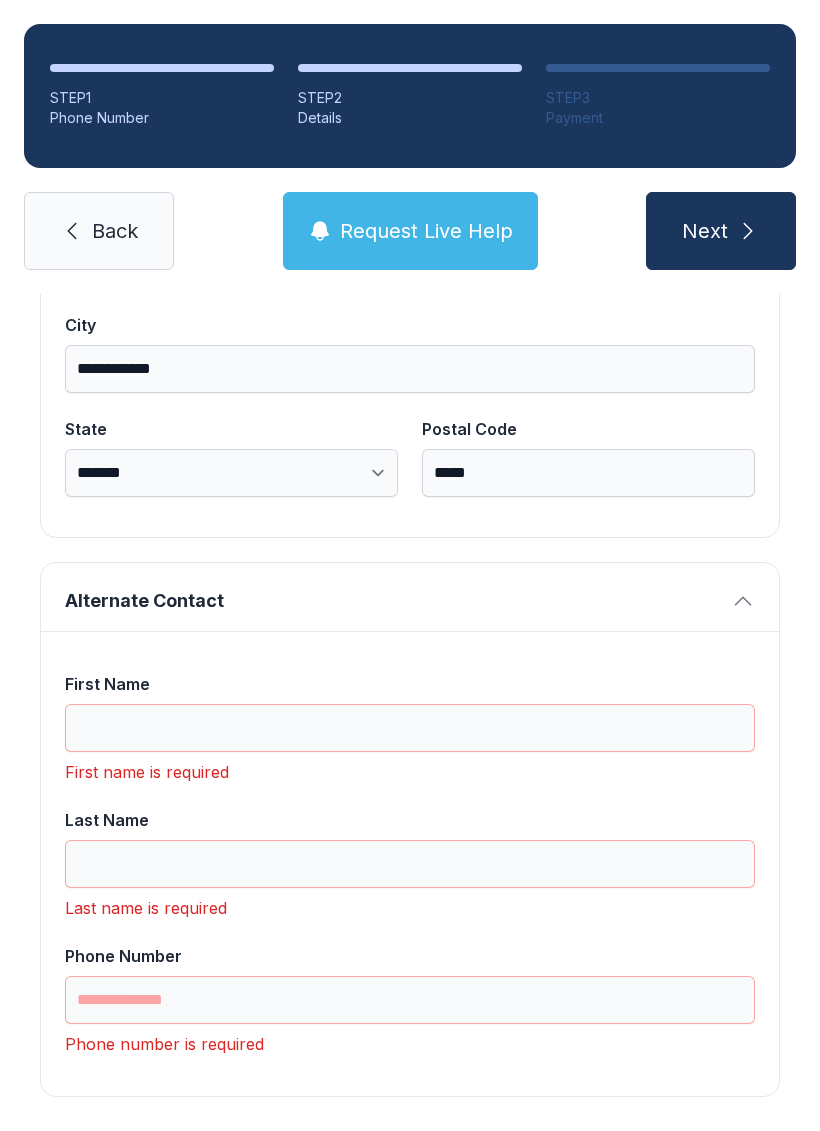scroll, scrollTop: 1365, scrollLeft: 0, axis: vertical 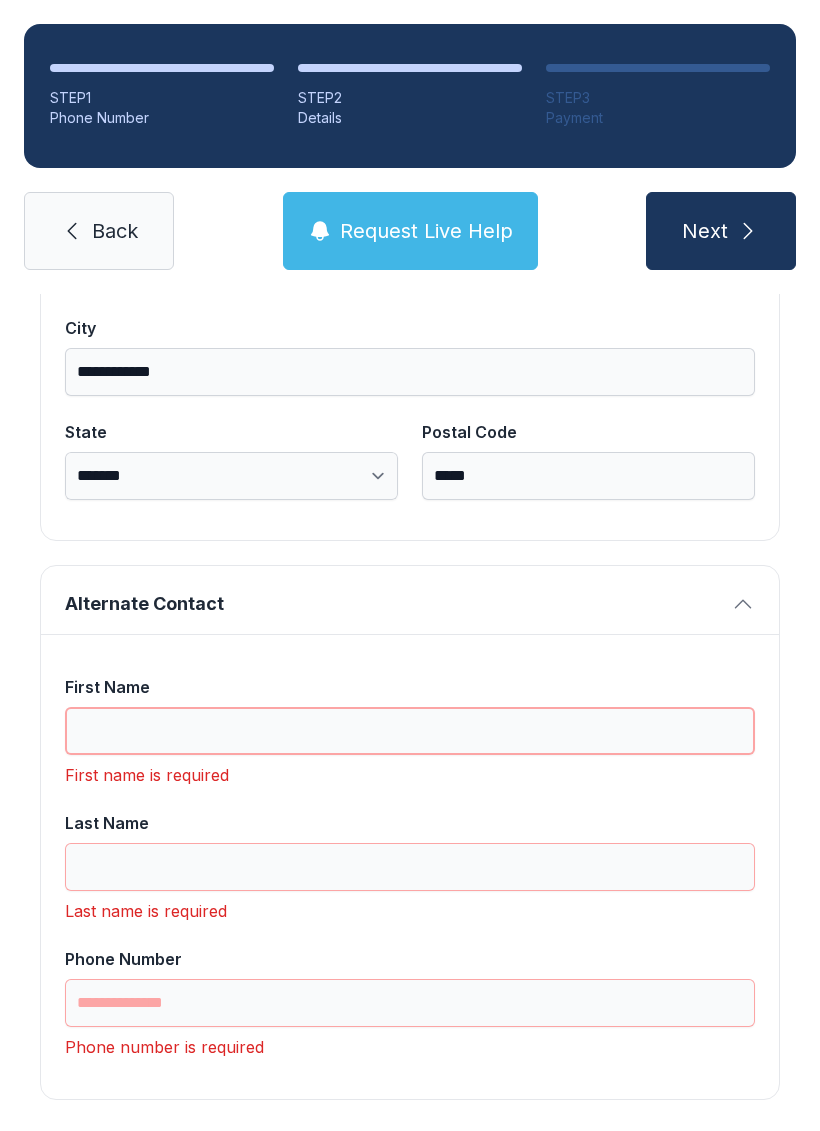 click on "First Name" at bounding box center (410, 731) 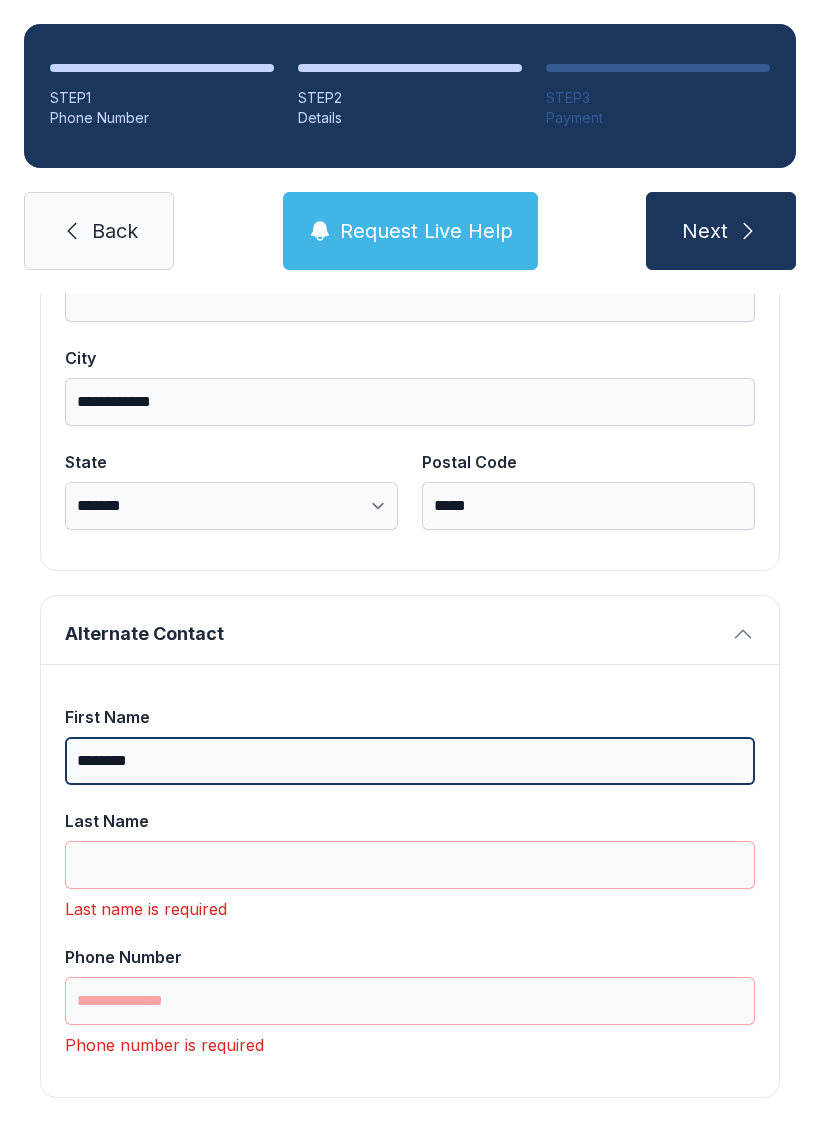 scroll, scrollTop: 1333, scrollLeft: 0, axis: vertical 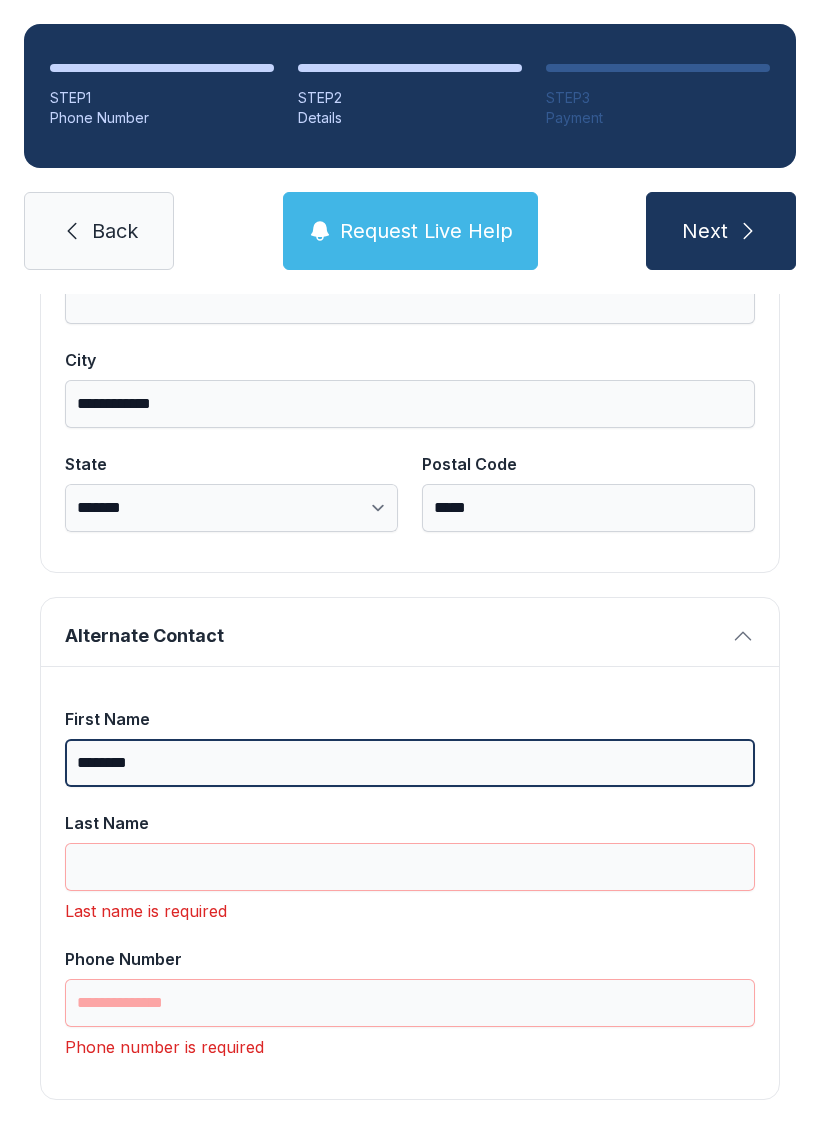 type on "********" 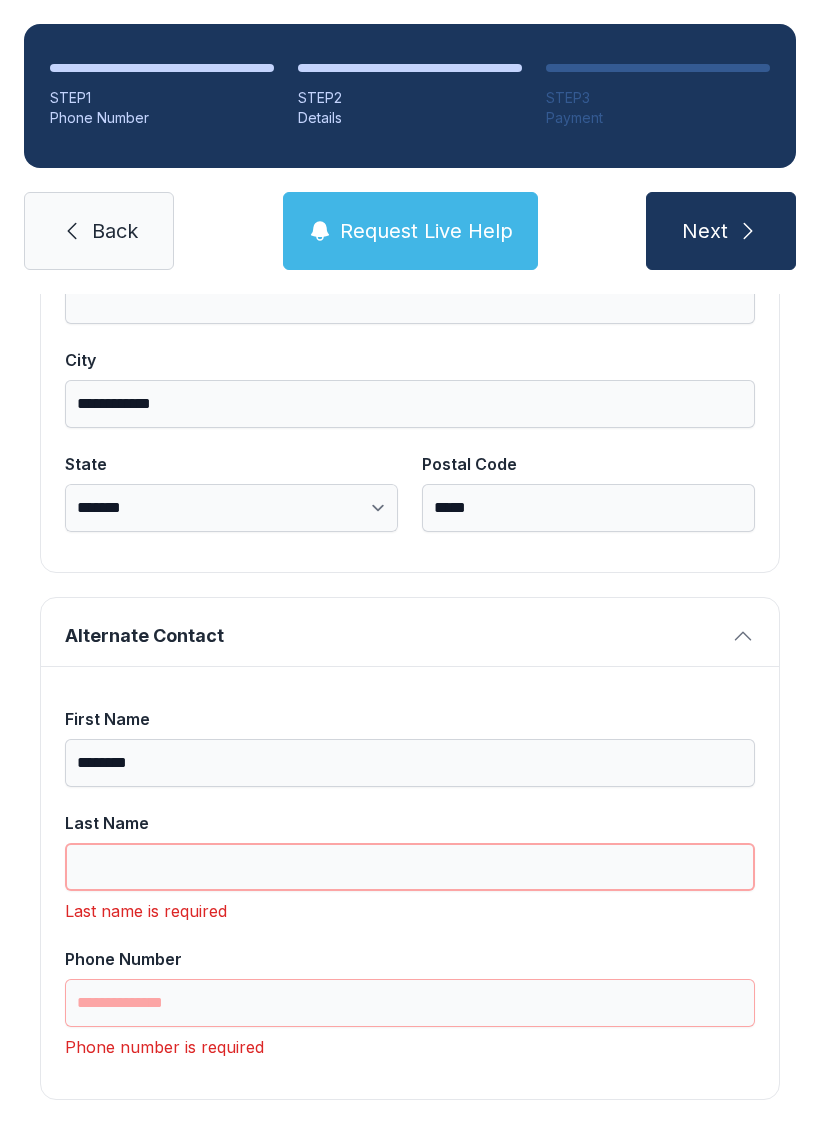 click on "Last Name" at bounding box center [410, 867] 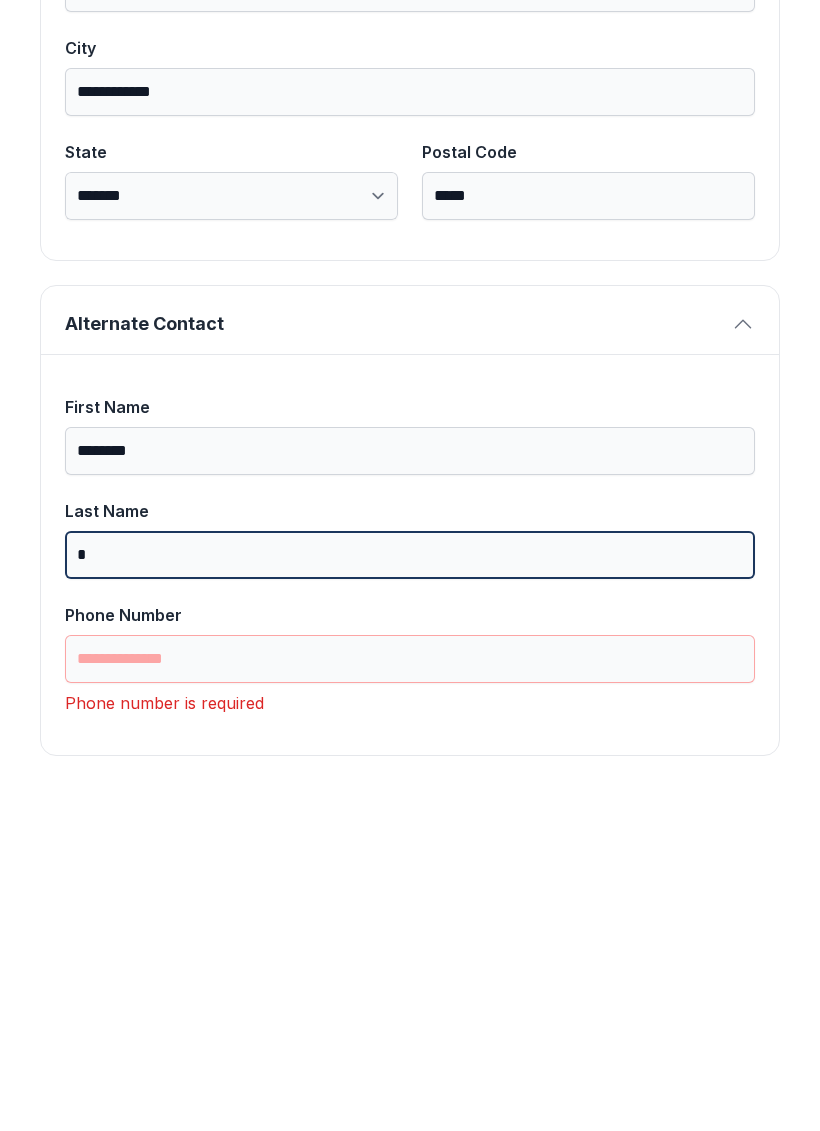 scroll, scrollTop: 1301, scrollLeft: 0, axis: vertical 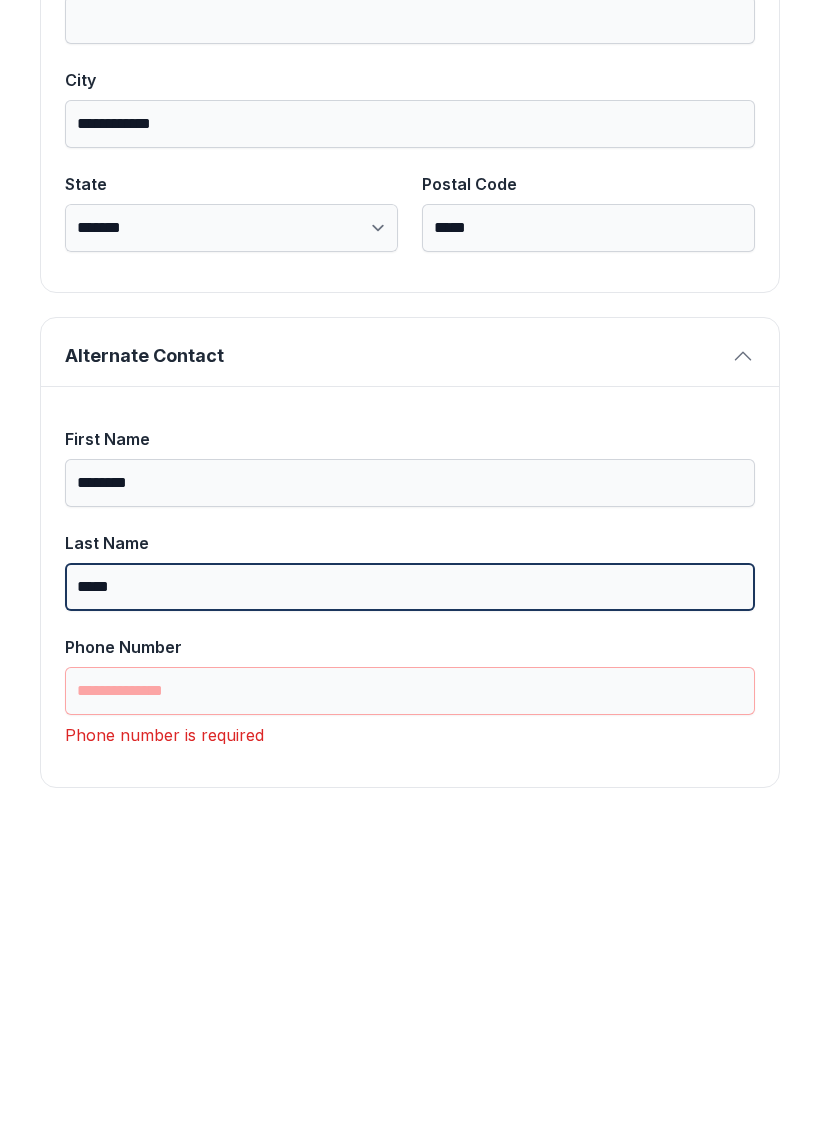 type on "*****" 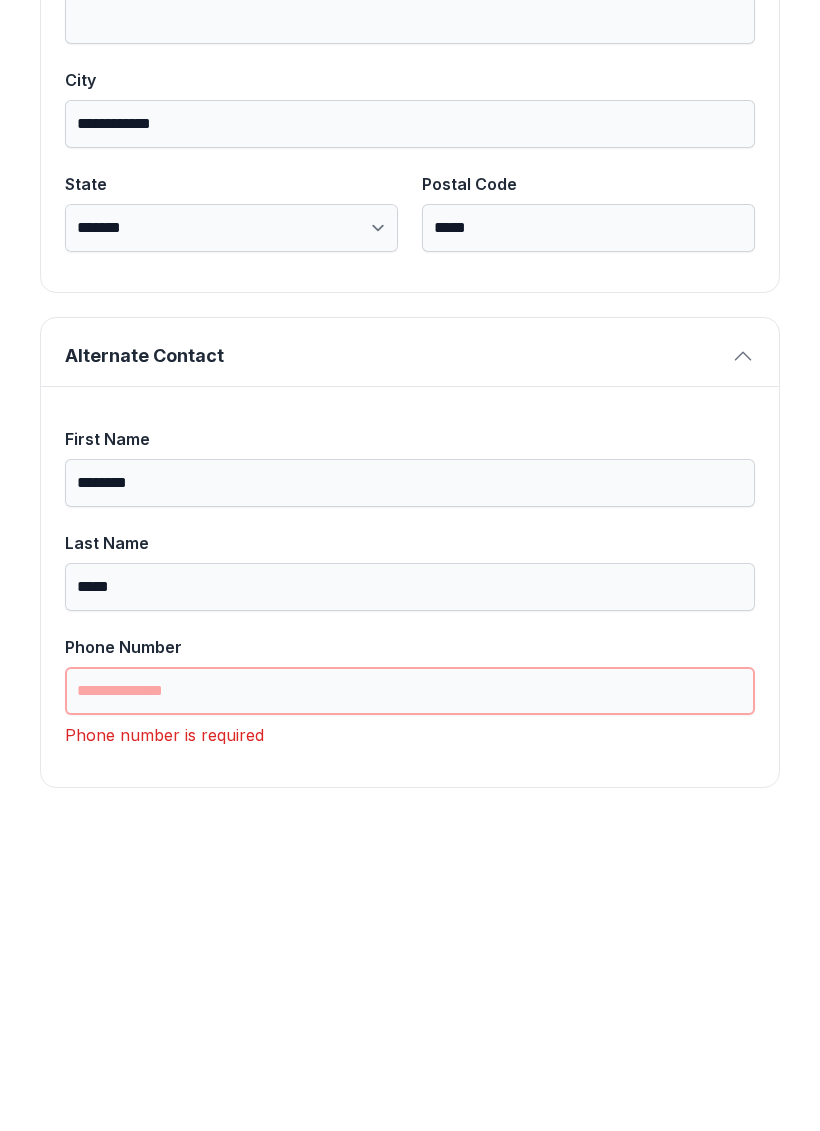 click on "Phone Number" at bounding box center [410, 1003] 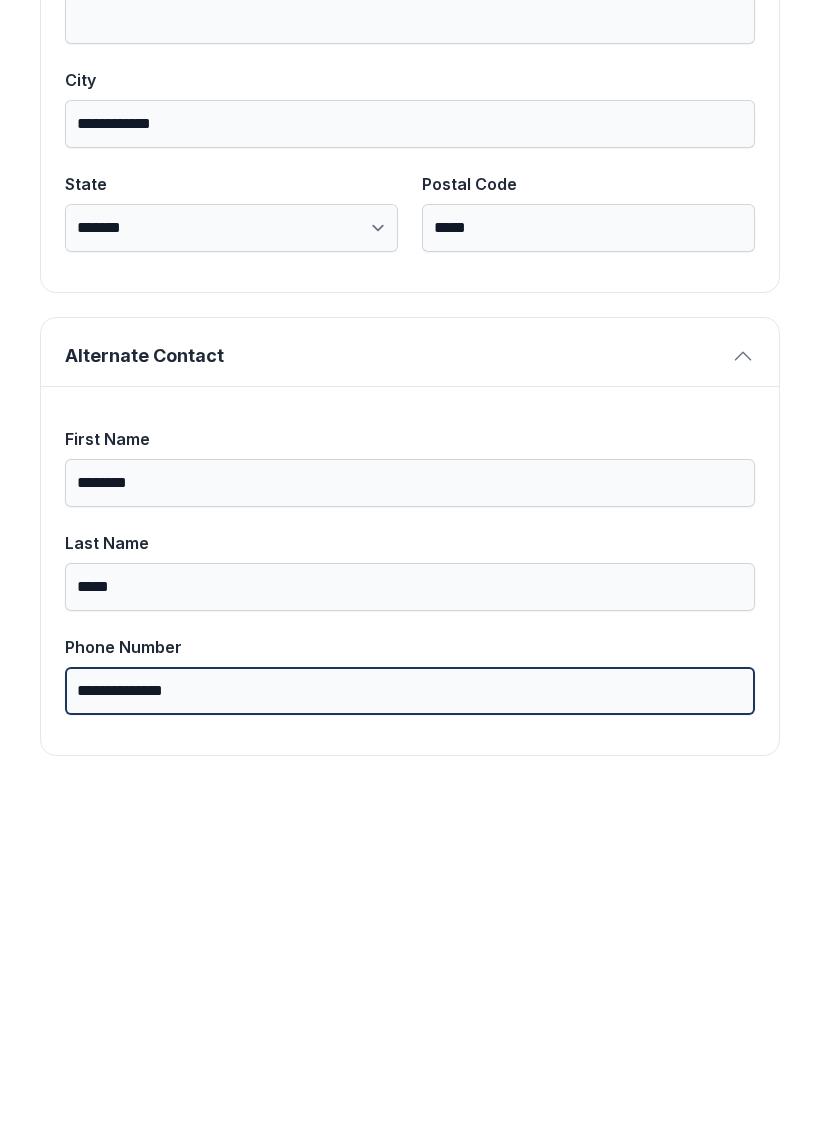 scroll, scrollTop: 1269, scrollLeft: 0, axis: vertical 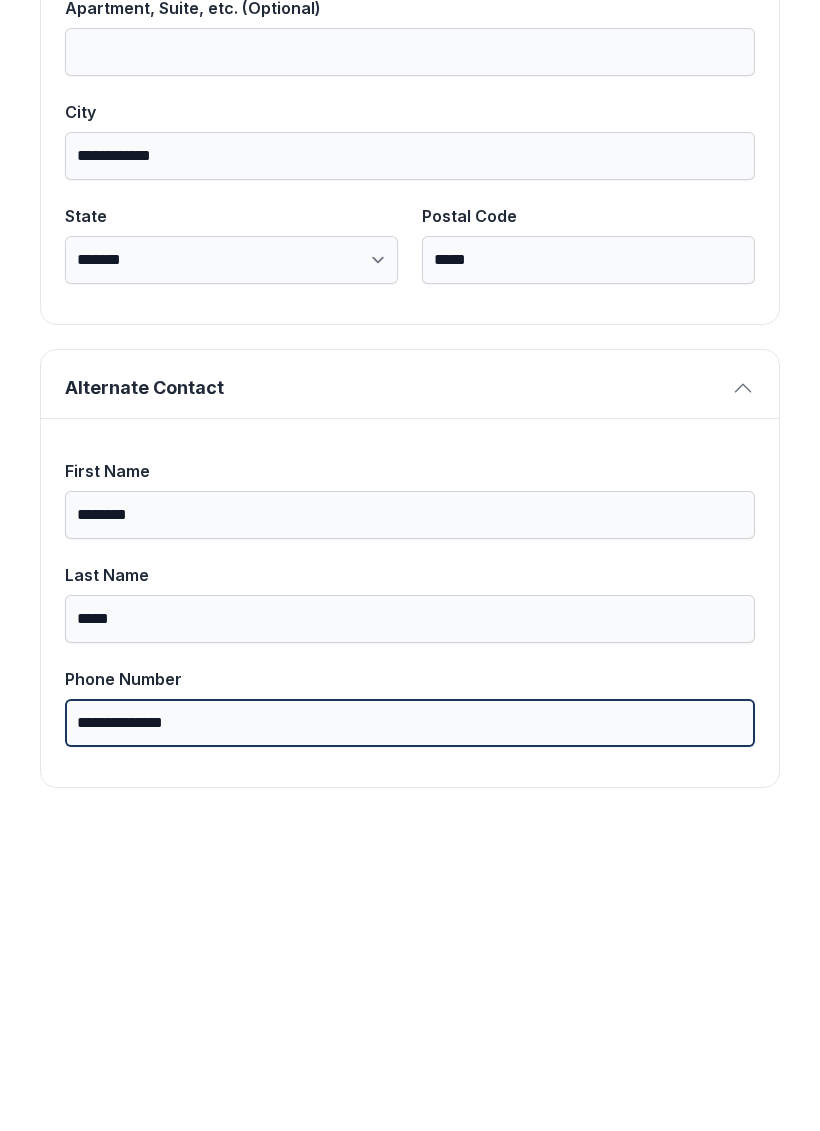 type on "**********" 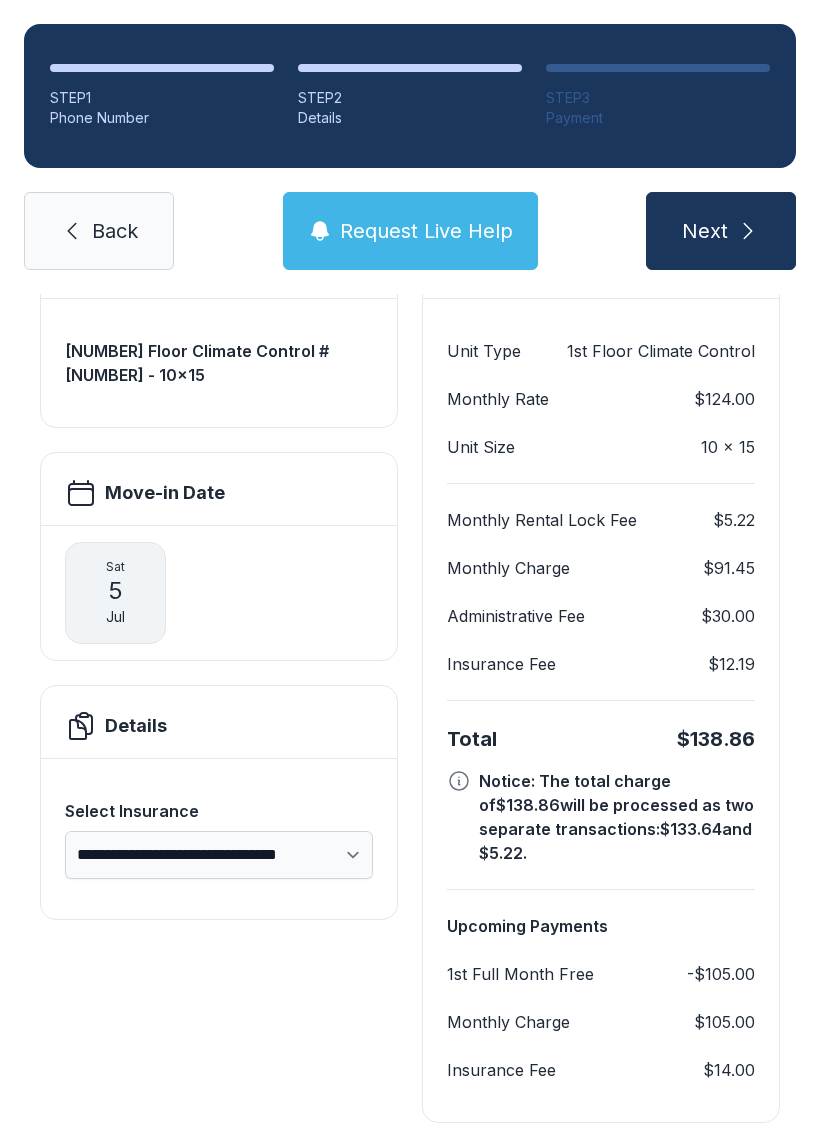 scroll, scrollTop: 180, scrollLeft: 0, axis: vertical 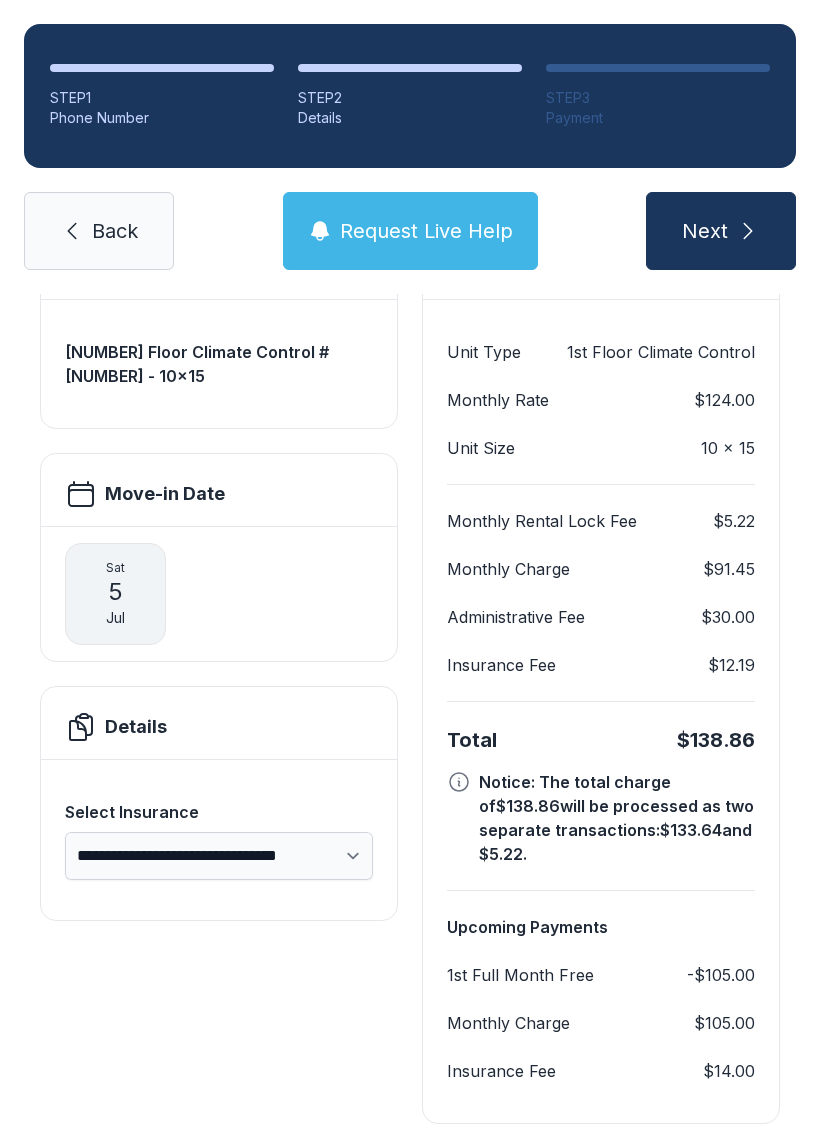 click at bounding box center (72, 231) 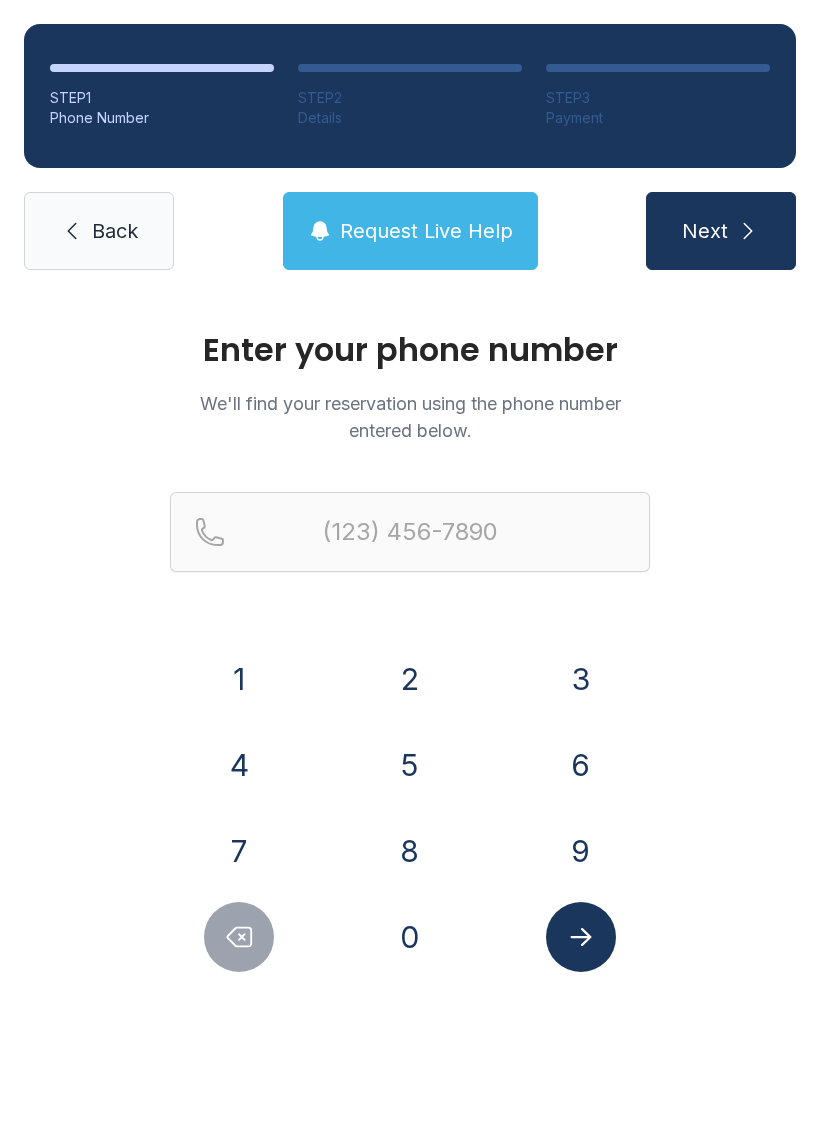 scroll, scrollTop: 0, scrollLeft: 0, axis: both 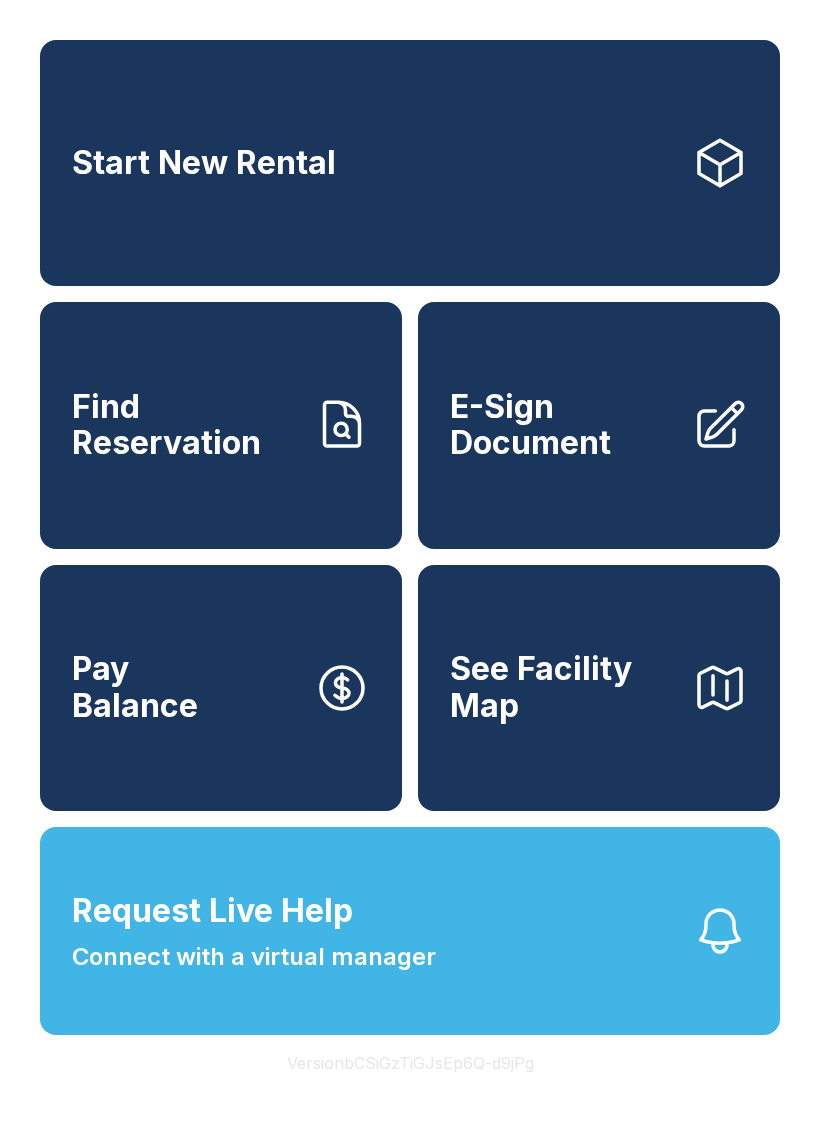 click on "Find Reservation" at bounding box center [185, 425] 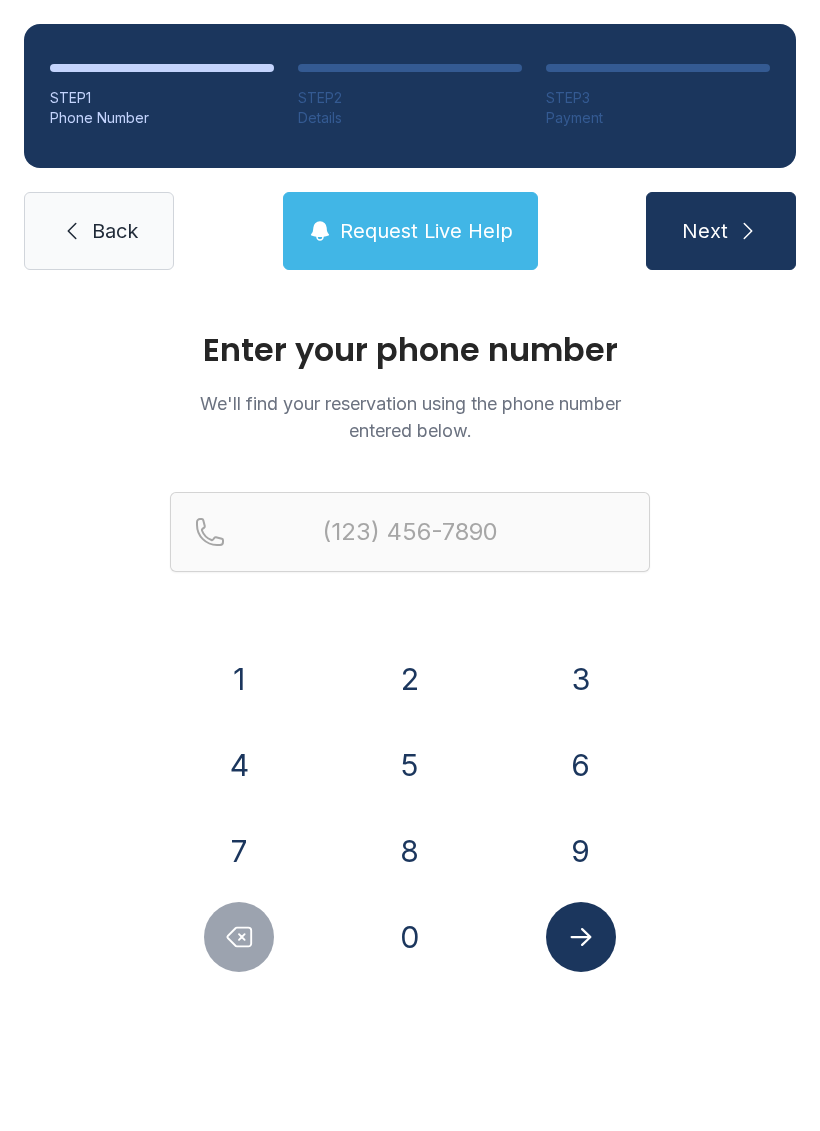 click on "Enter your [PHONE] We'll find your reservation using the [PHONE] entered below. 1 2 3 4 5 6 7 8 9 0" at bounding box center [410, 653] 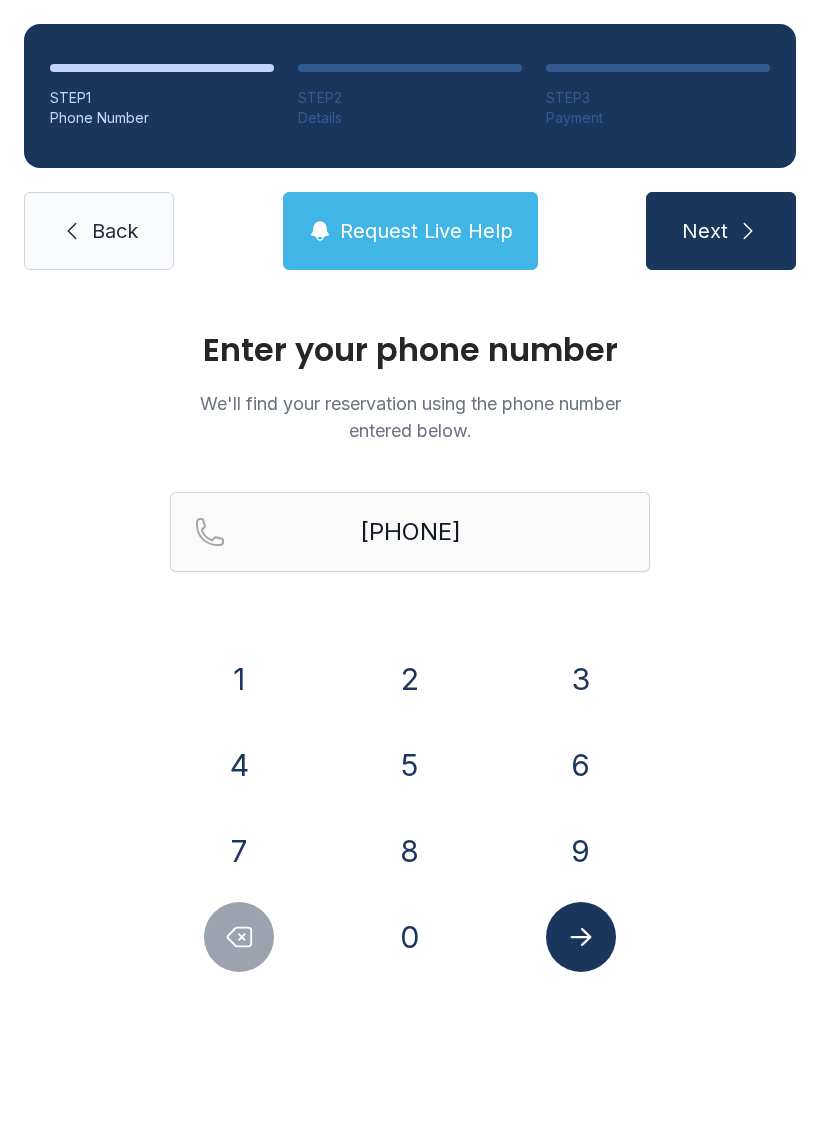 click on "0" at bounding box center (239, 679) 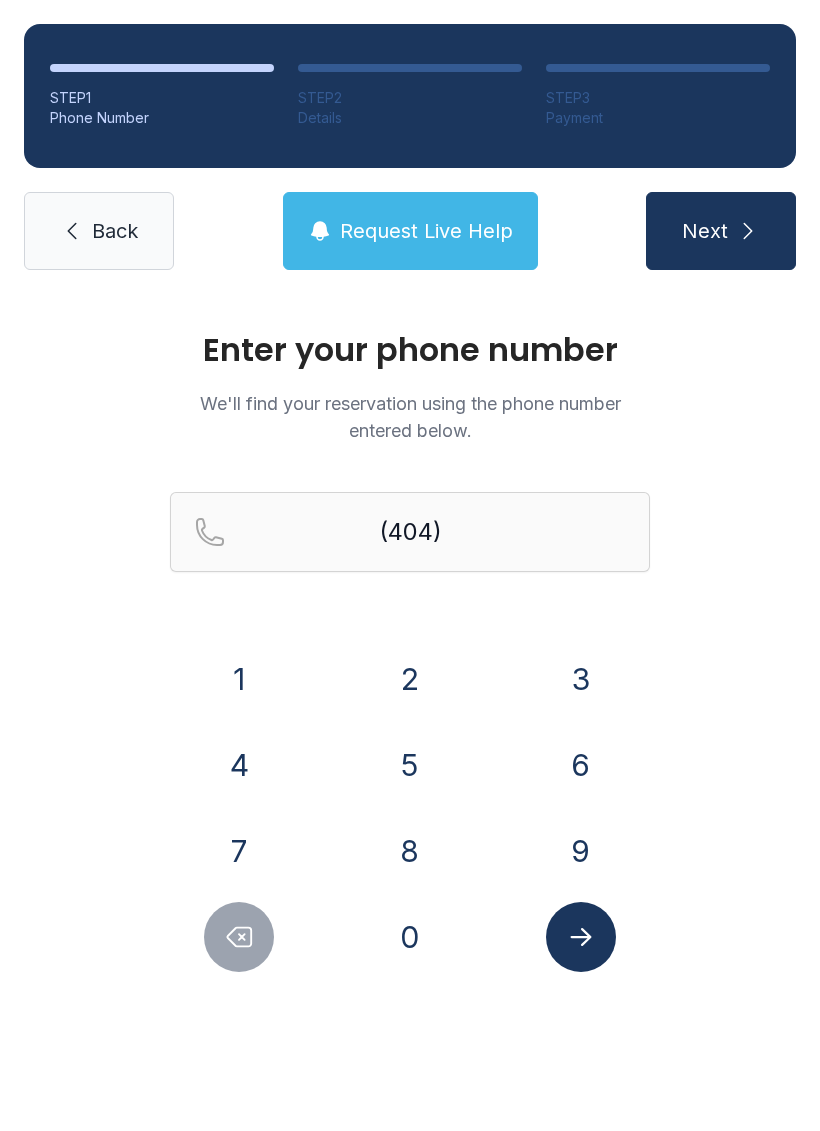 click on "3" at bounding box center [239, 679] 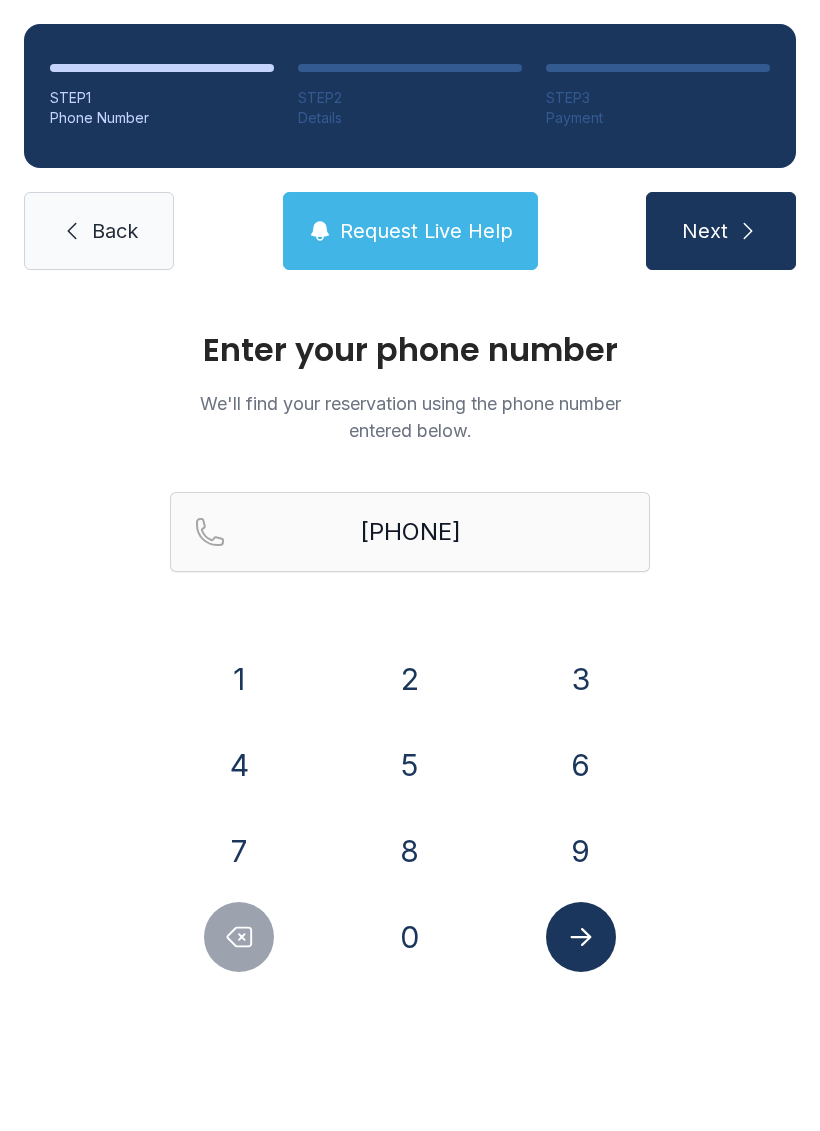 click on "7" at bounding box center [239, 679] 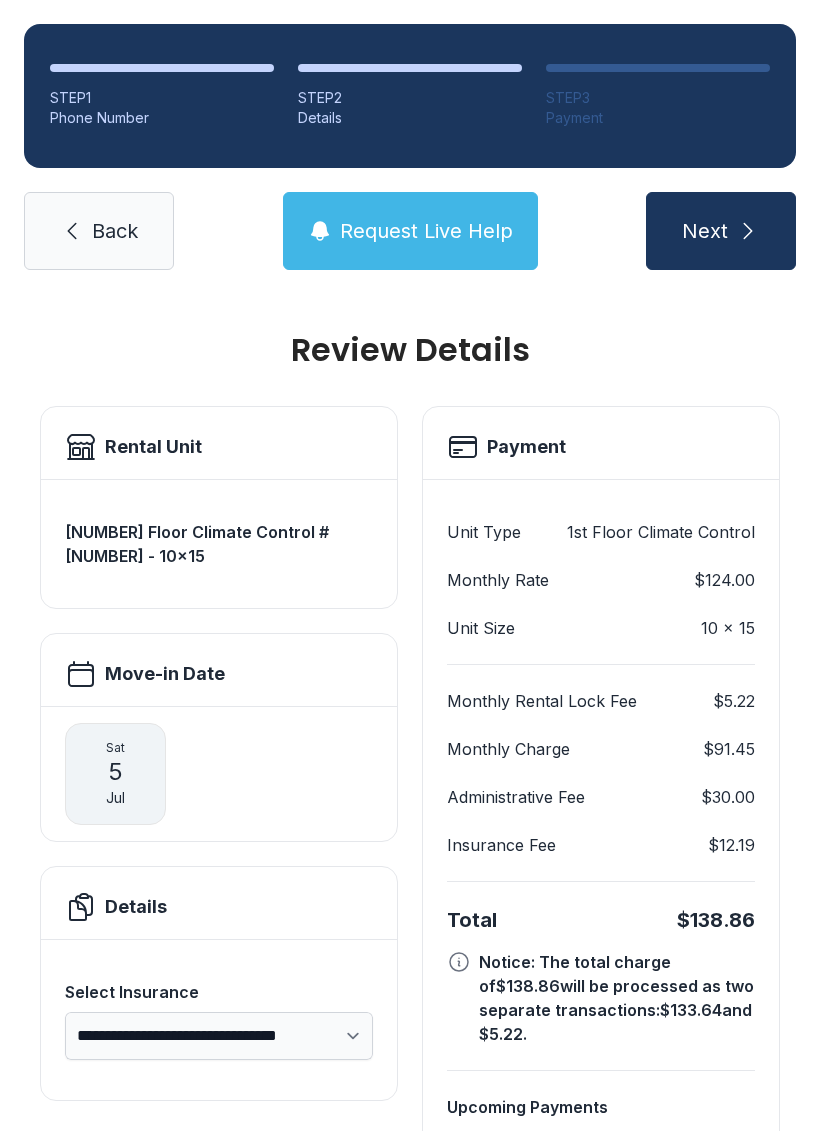 click on "Back" at bounding box center (99, 231) 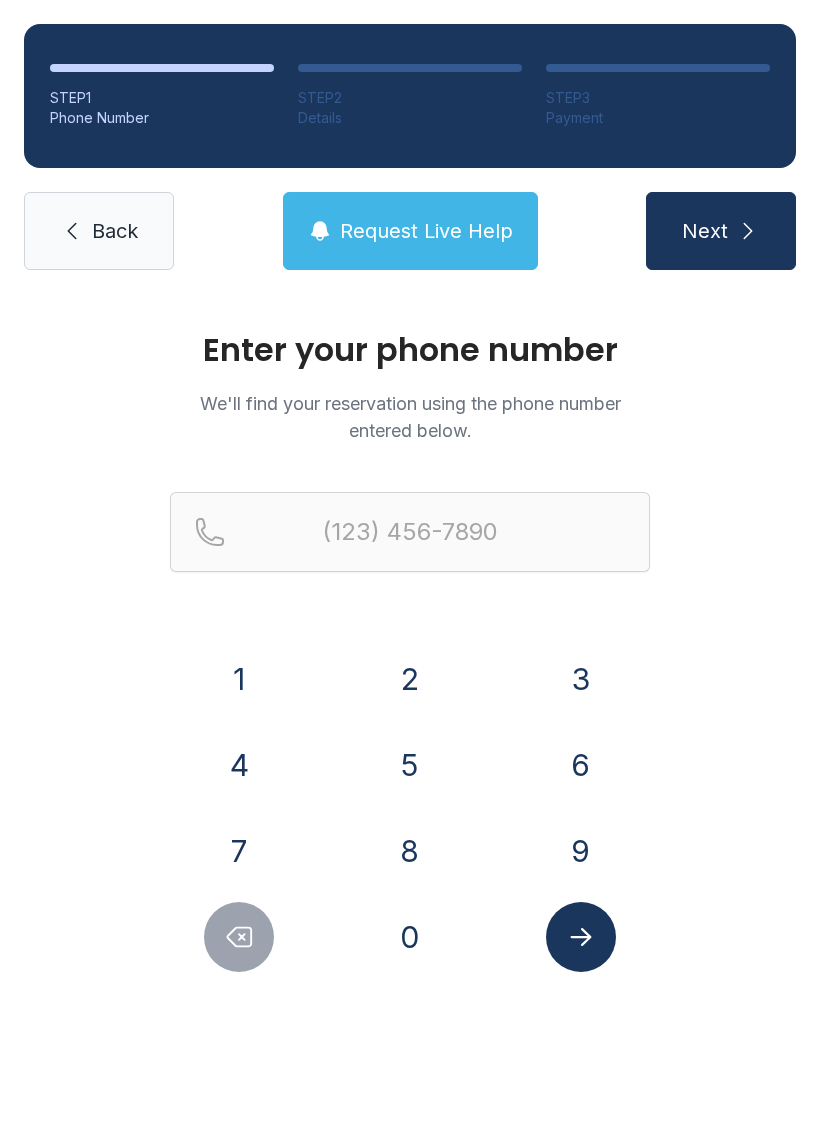 click at bounding box center (72, 231) 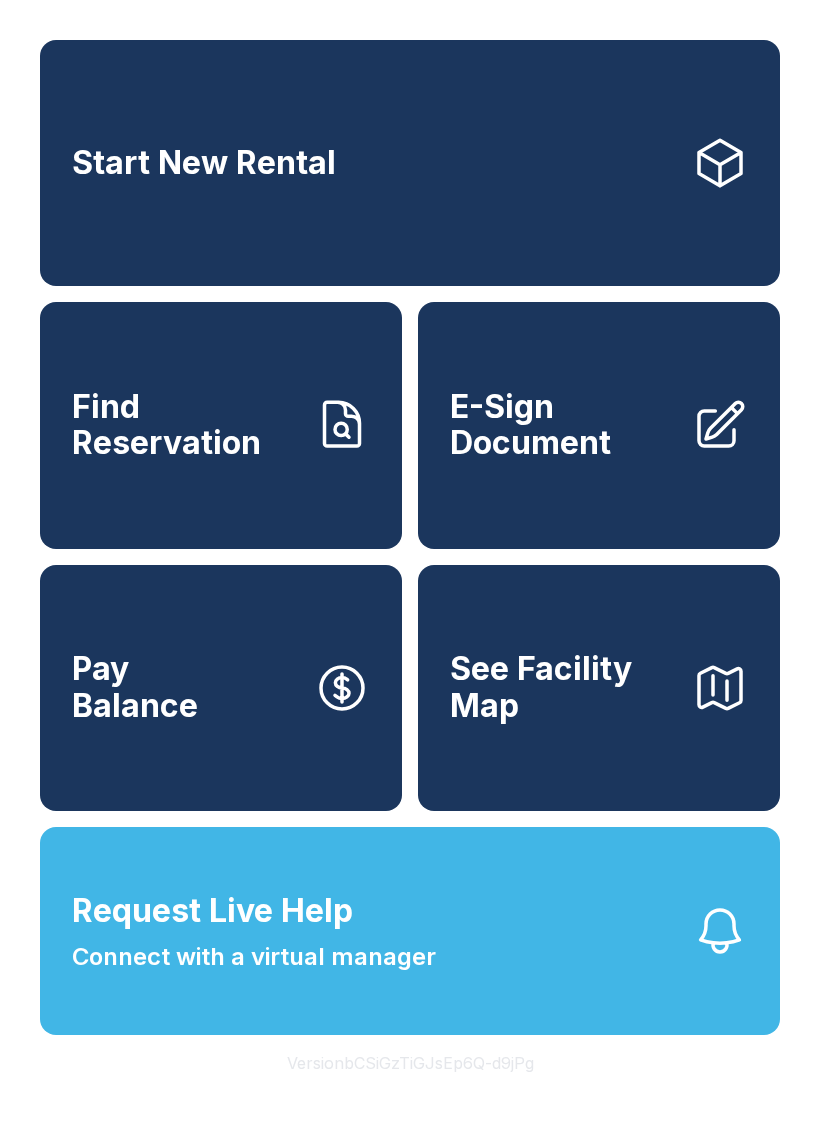 click at bounding box center [720, 425] 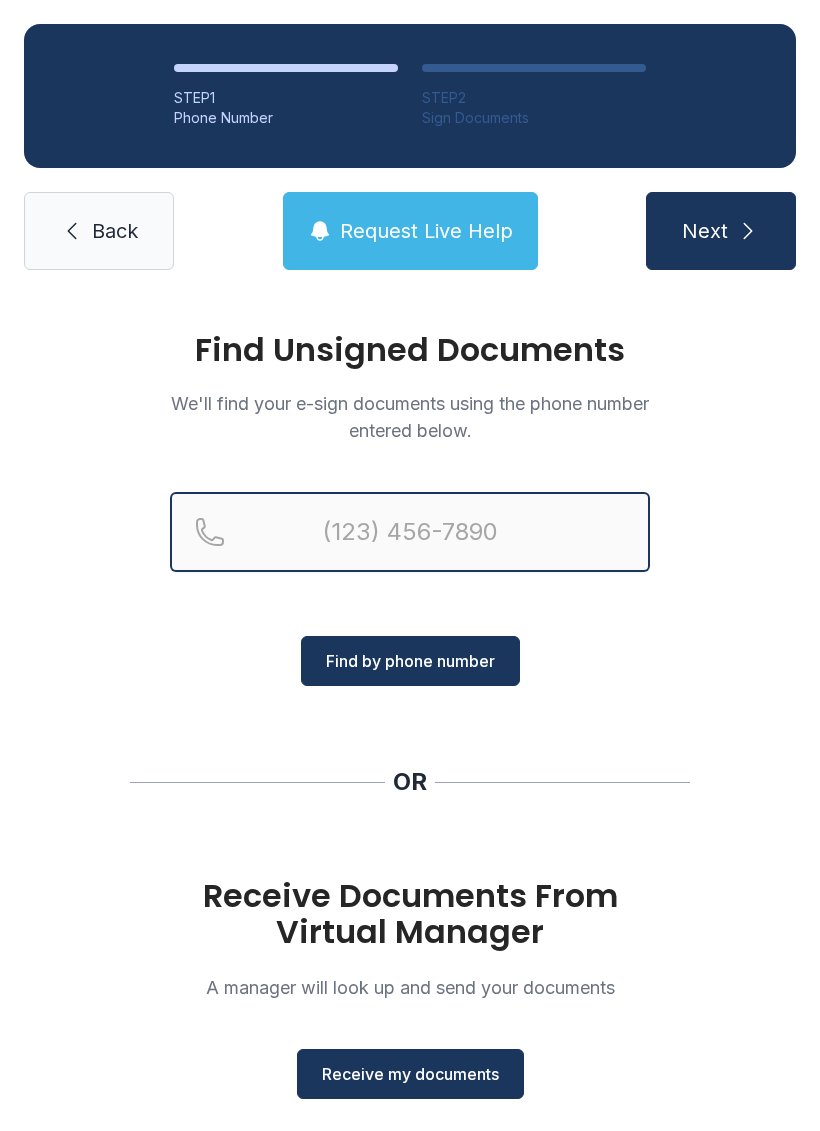 click at bounding box center [410, 532] 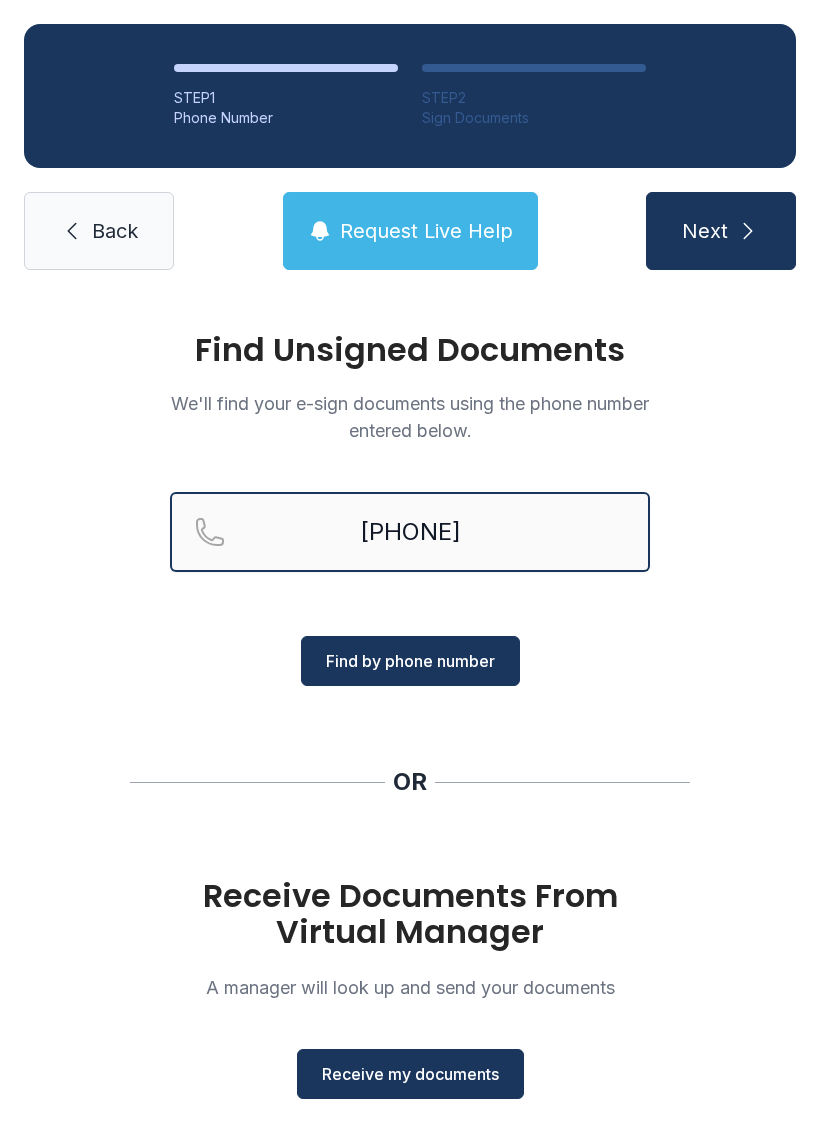 type on "[PHONE]" 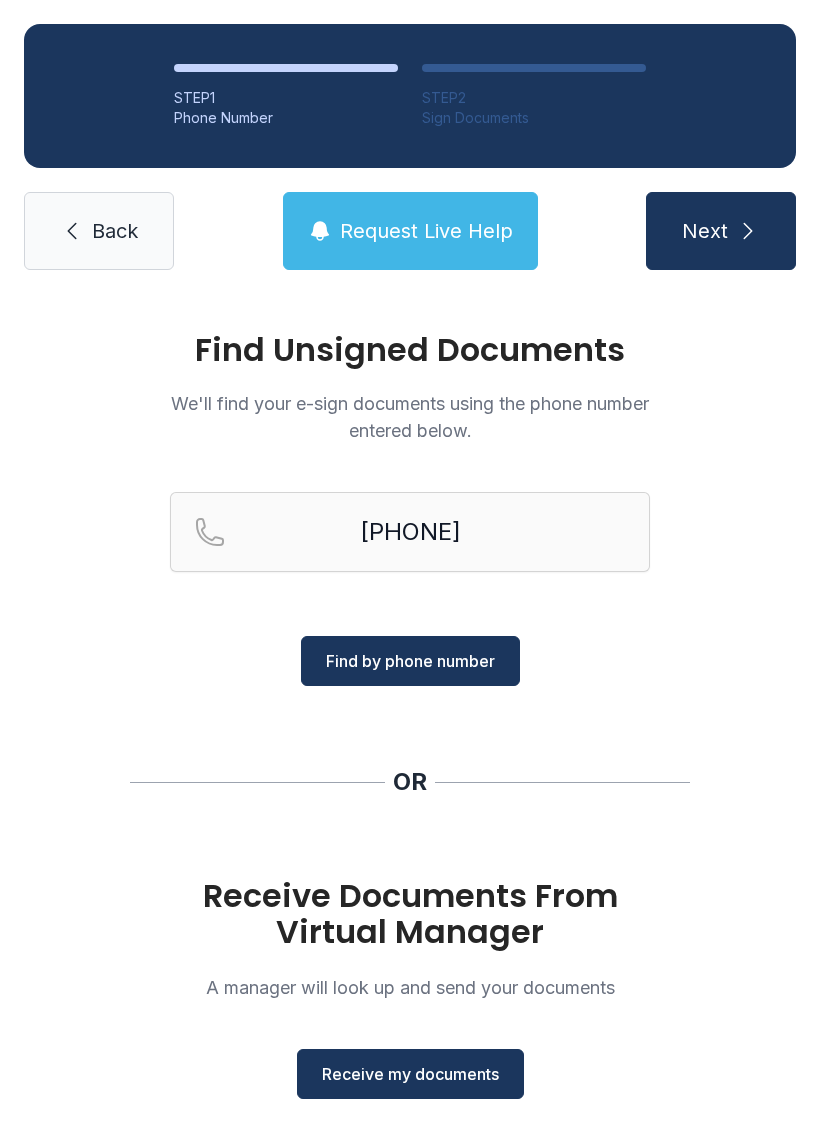 click on "Find by phone number" at bounding box center (410, 661) 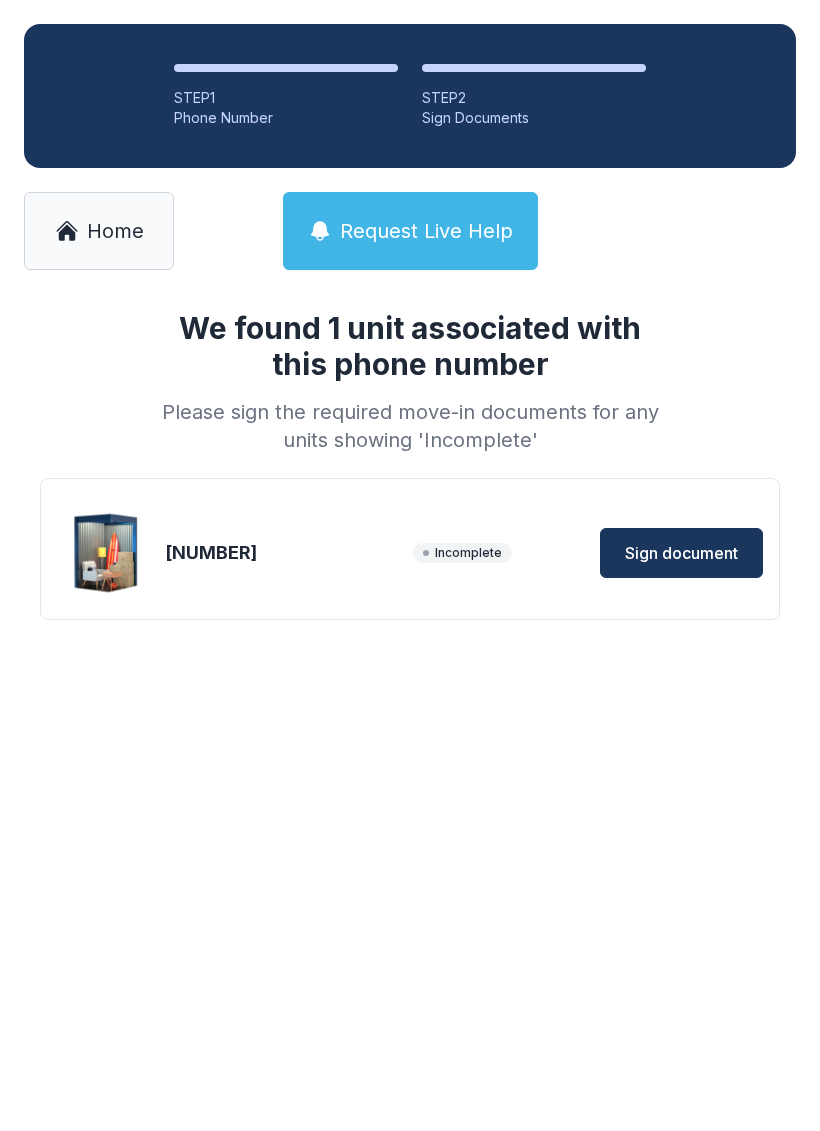 click on "Sign document" at bounding box center (681, 553) 